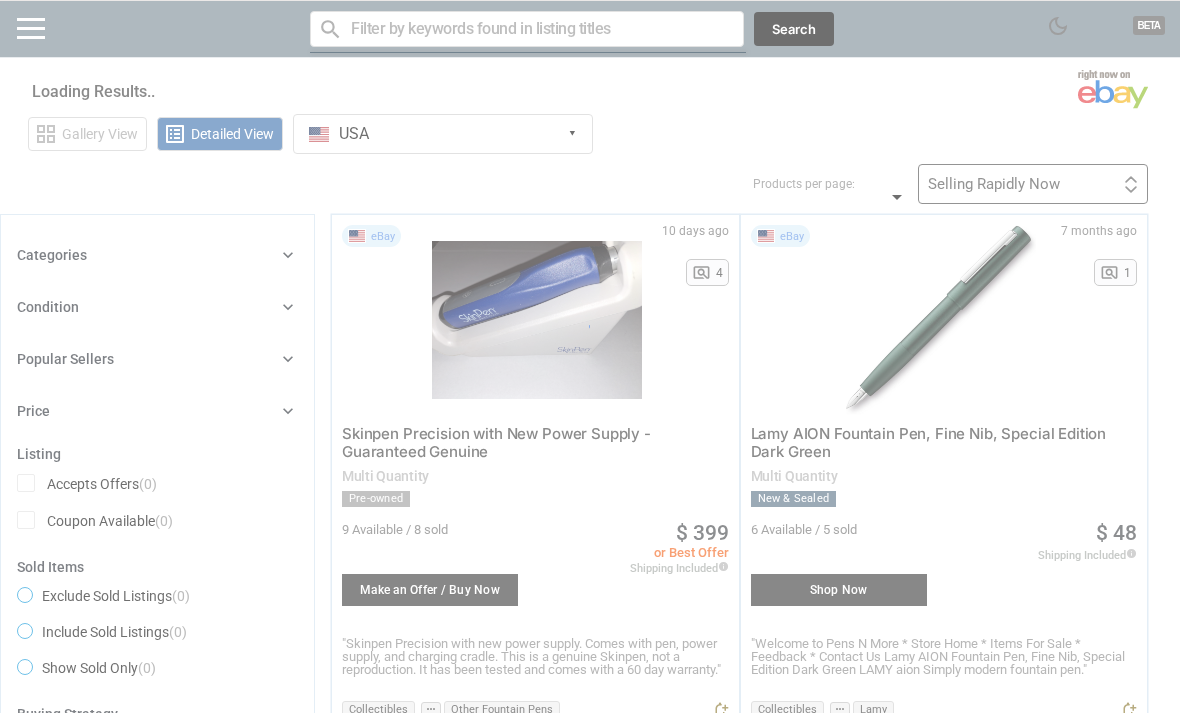 scroll, scrollTop: 0, scrollLeft: 0, axis: both 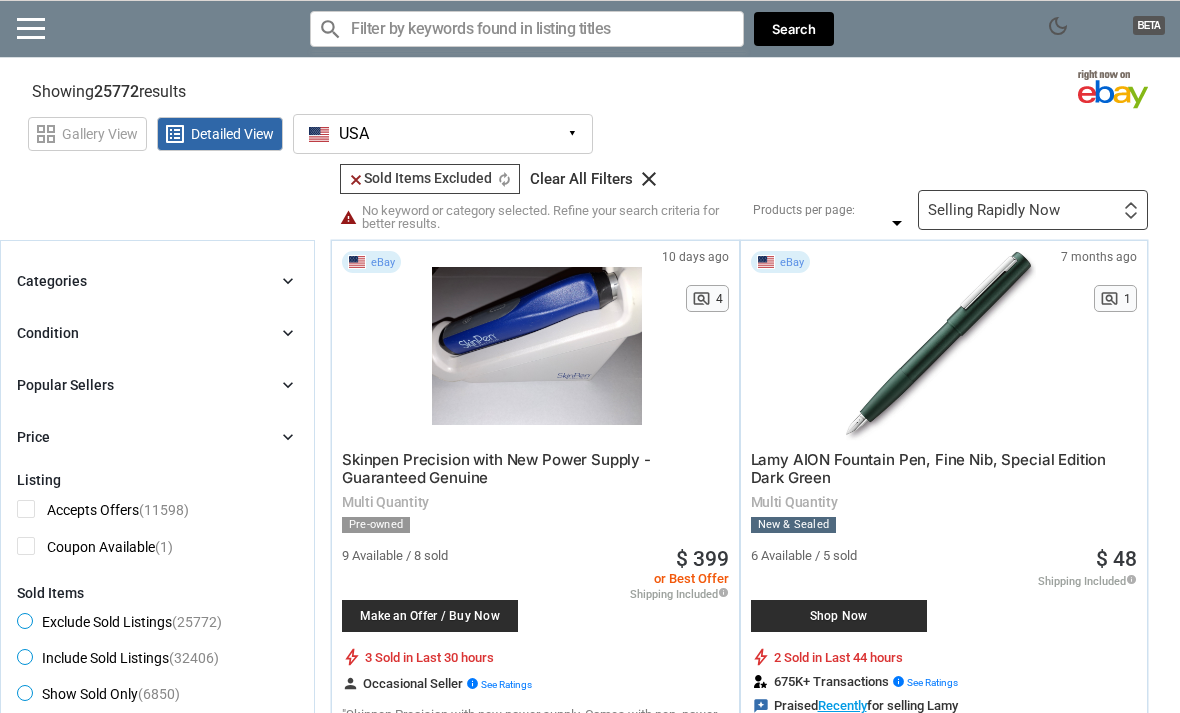 click on "USA" at bounding box center (354, 134) 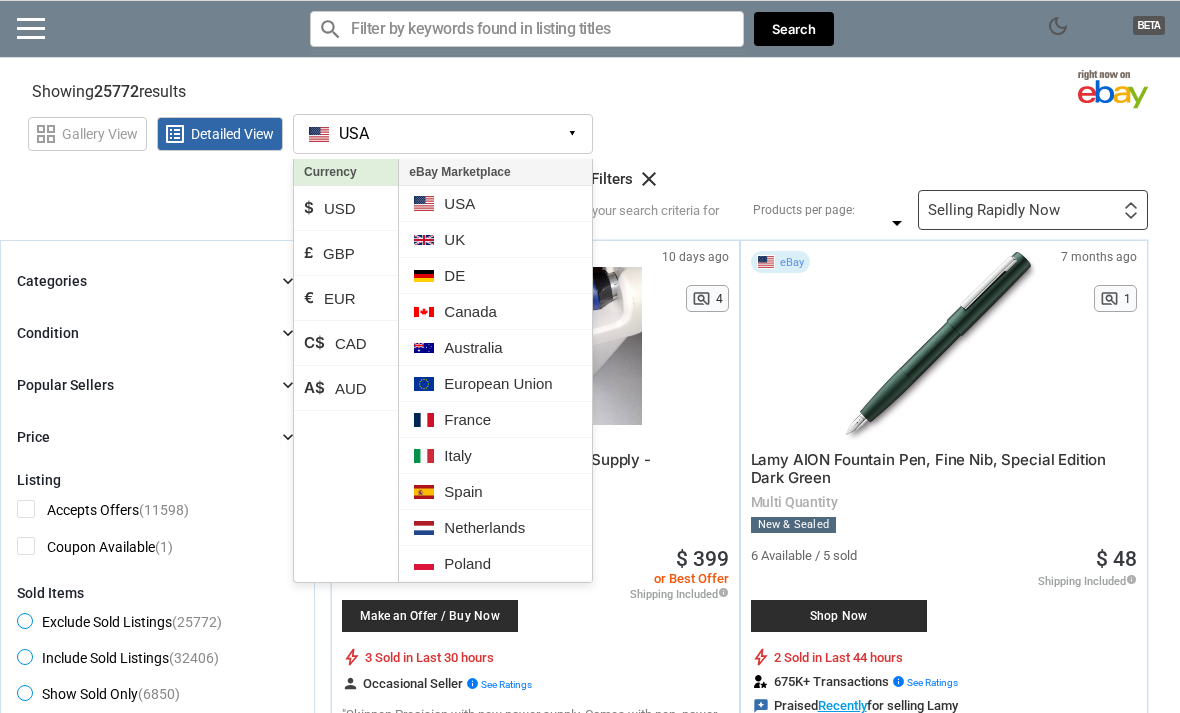click at bounding box center [424, 203] 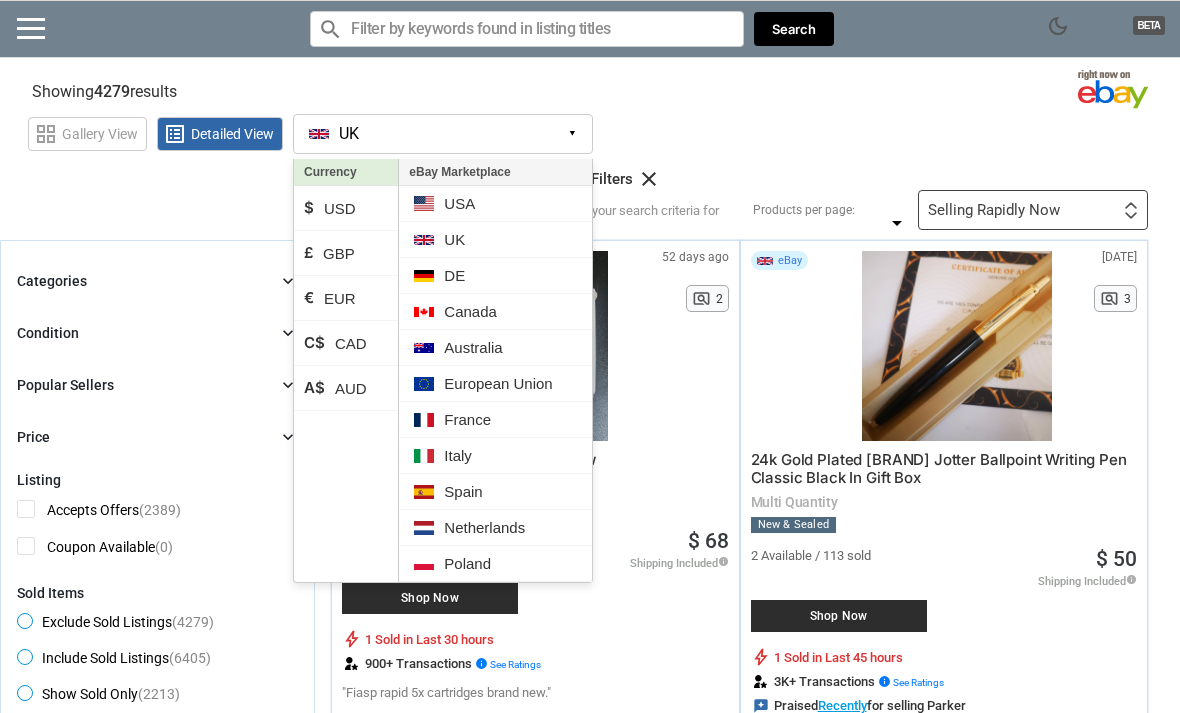 click on "£" at bounding box center (309, 207) 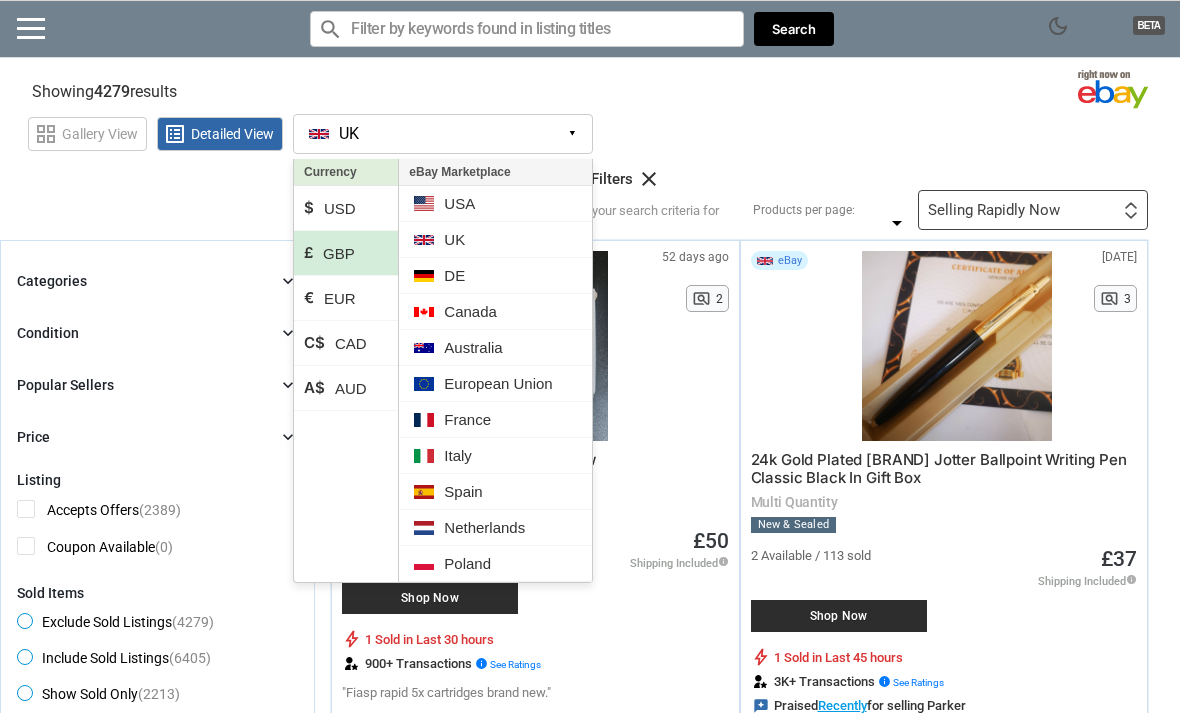 click on "See all types of deals we can find for you!
All Listings
All Deal Potentials
AI-Recommended Listings
high-potential Listings, detected by our smart algorithm,
eligible for our real time email alerts.
1" at bounding box center (590, 197) 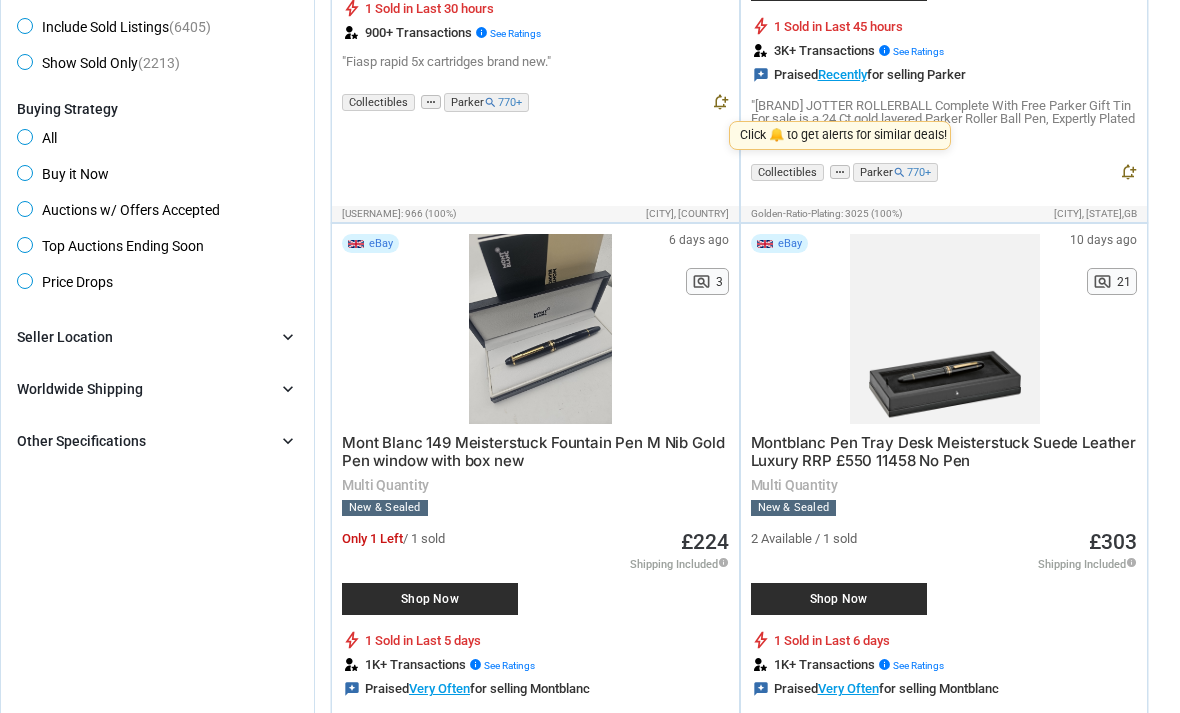 scroll, scrollTop: 583, scrollLeft: 0, axis: vertical 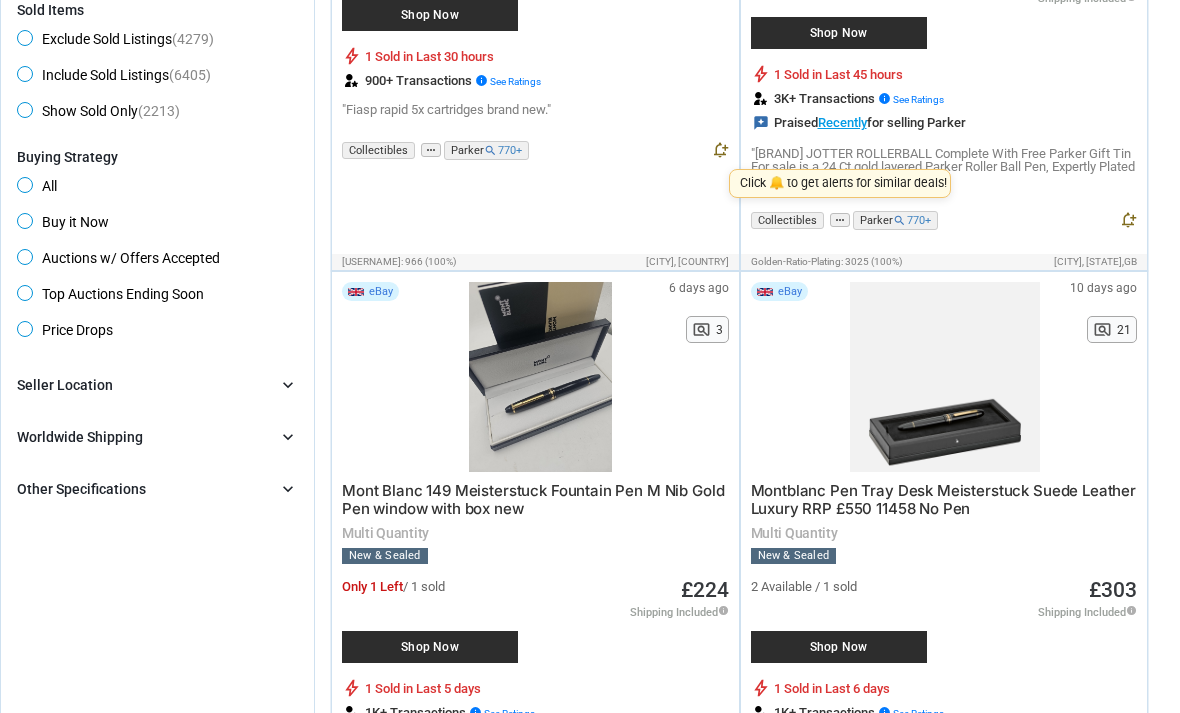 click on "Seller Location" at bounding box center (65, 385) 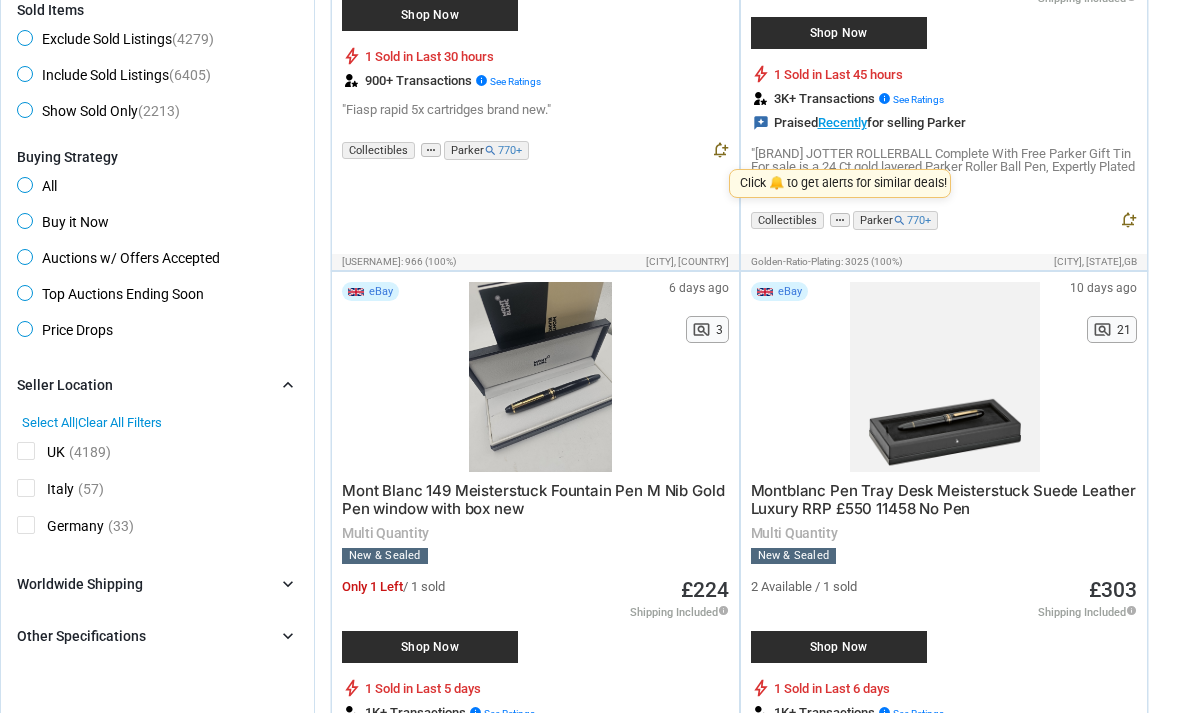 click on "UK" at bounding box center (41, 454) 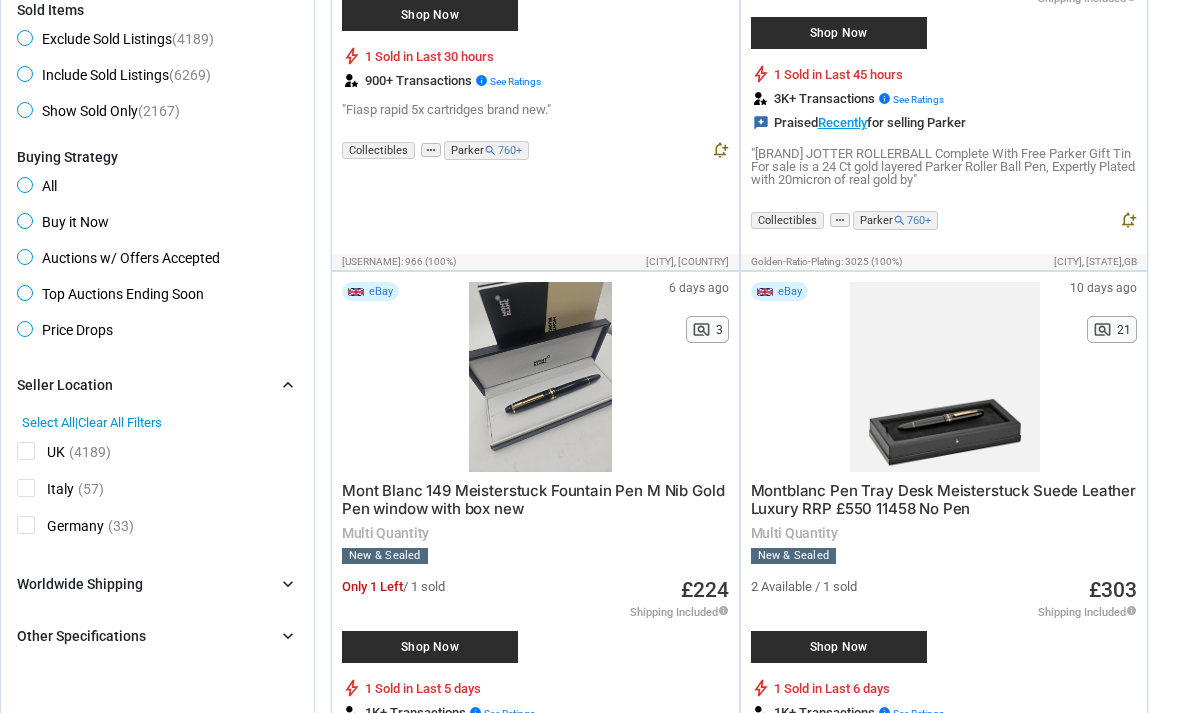 click on "Seller Location" at bounding box center (65, 385) 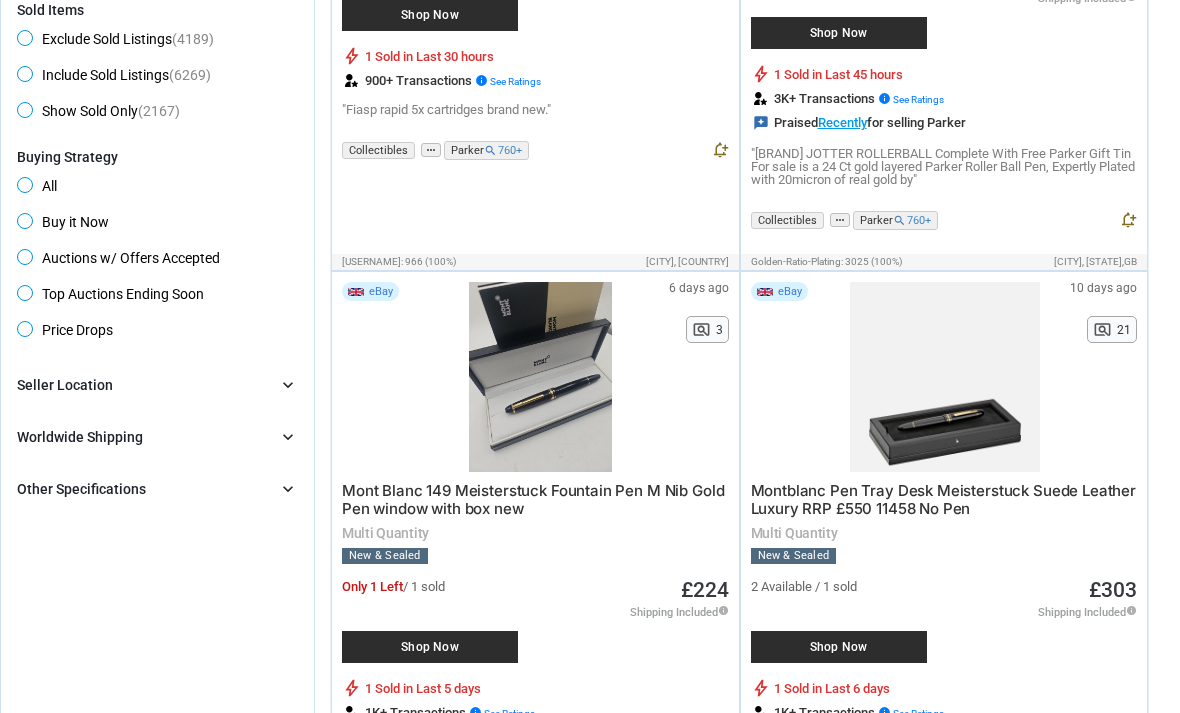 click on "Worldwide Shipping" at bounding box center (80, 437) 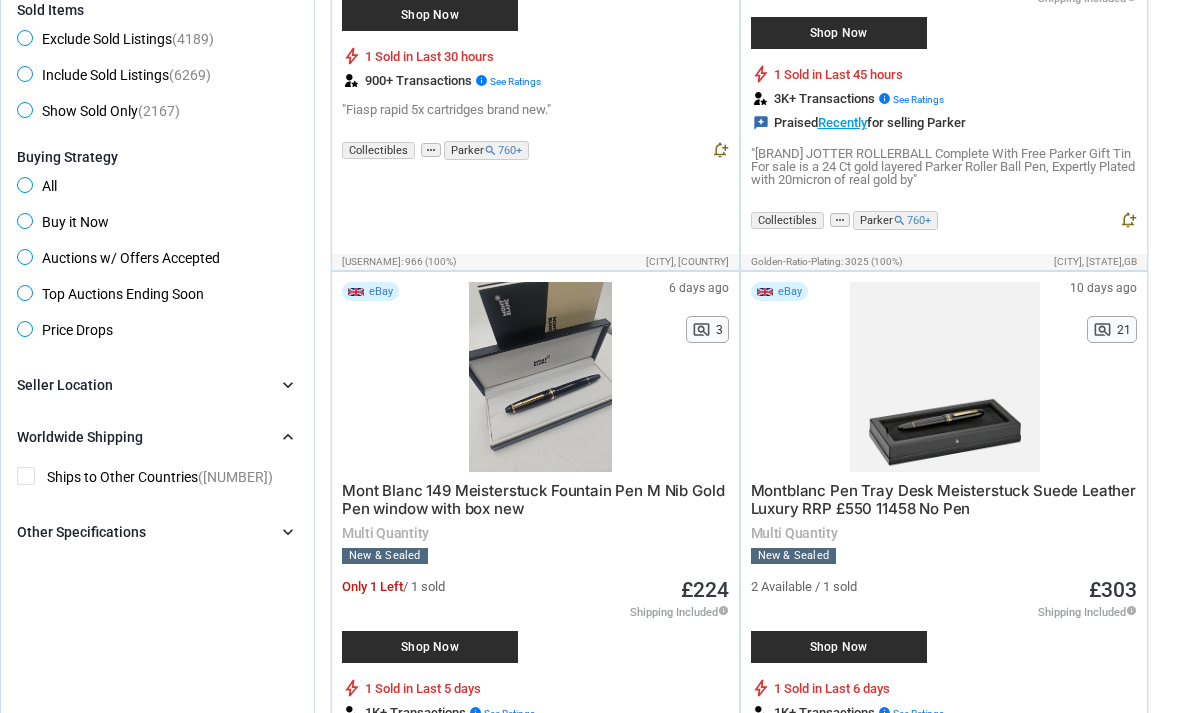 click on "Worldwide Shipping
chevron_right" at bounding box center (157, 437) 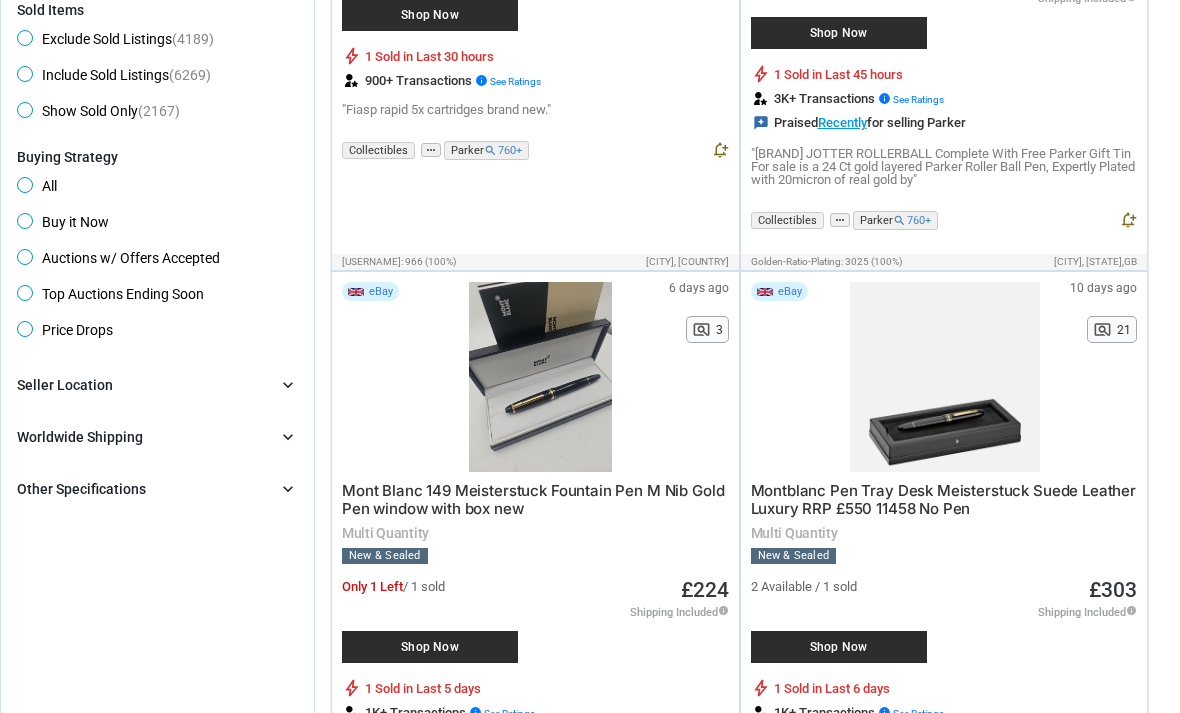click on "Other Specifications" at bounding box center [81, 489] 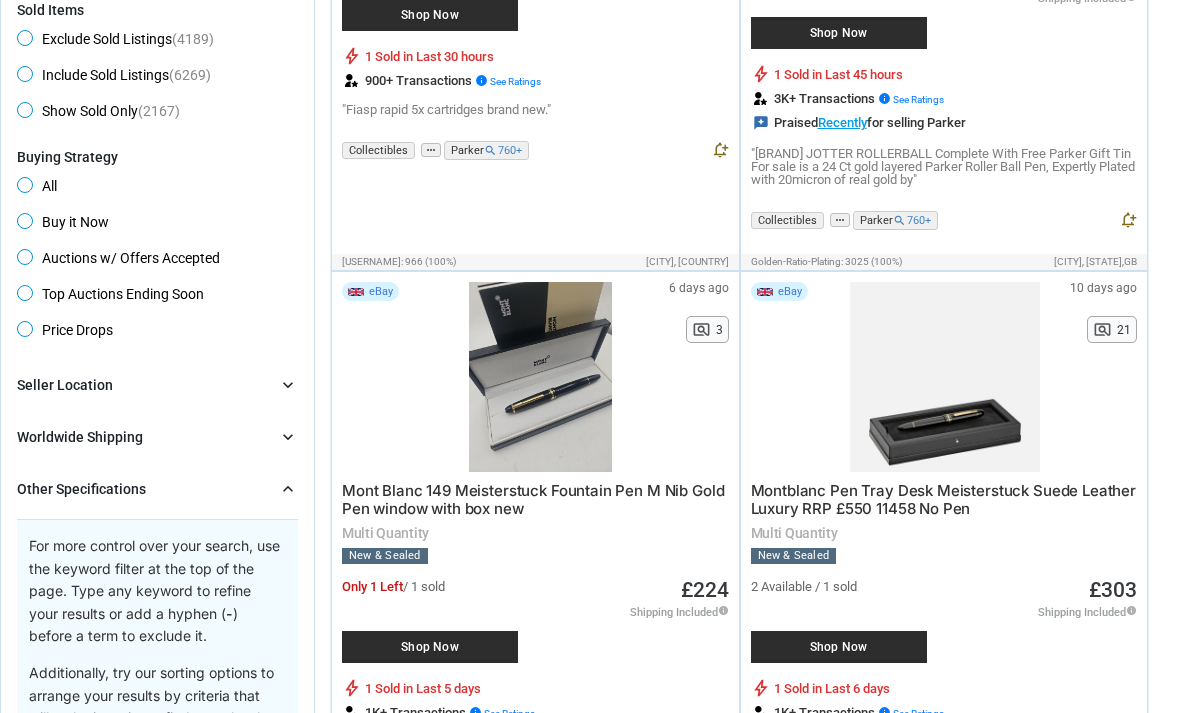 click on "Other Specifications" at bounding box center [81, 489] 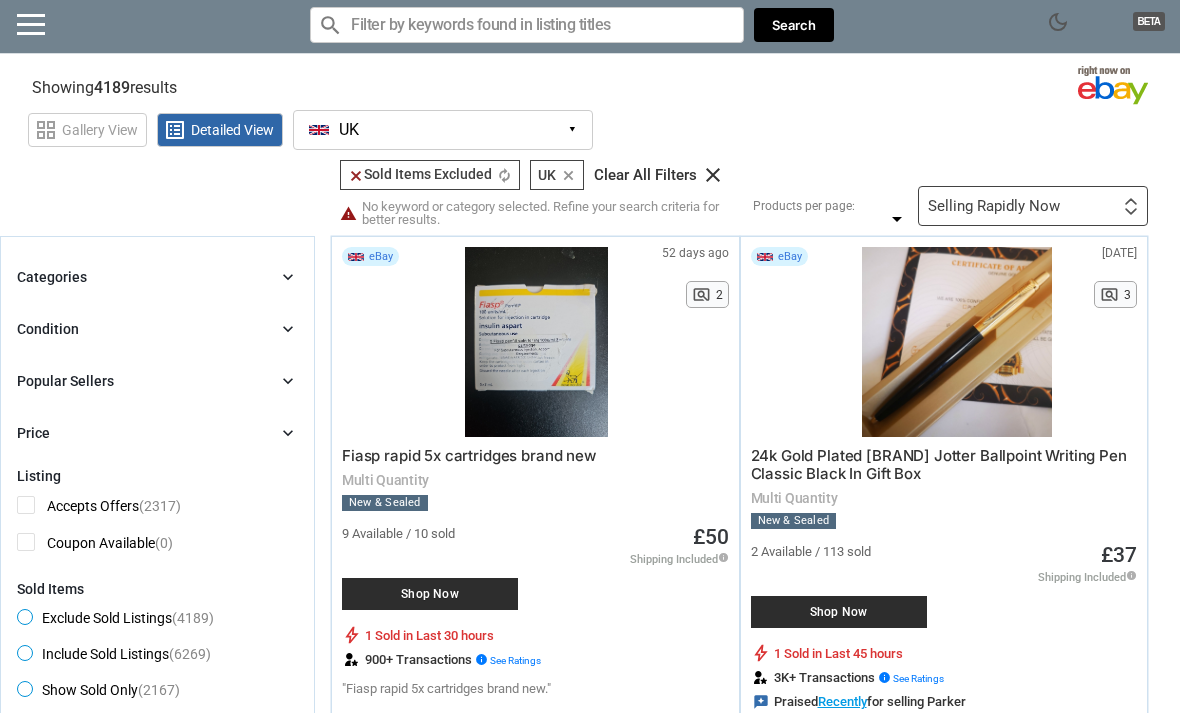 scroll, scrollTop: 3, scrollLeft: 0, axis: vertical 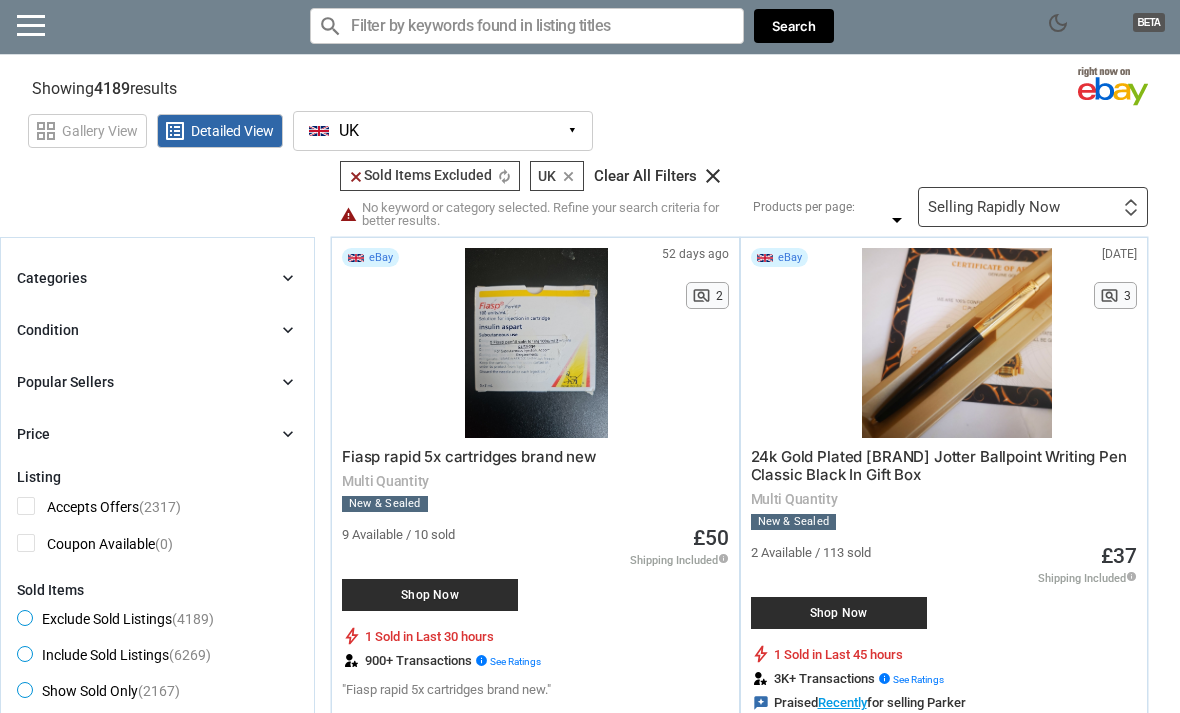 click at bounding box center (527, 26) 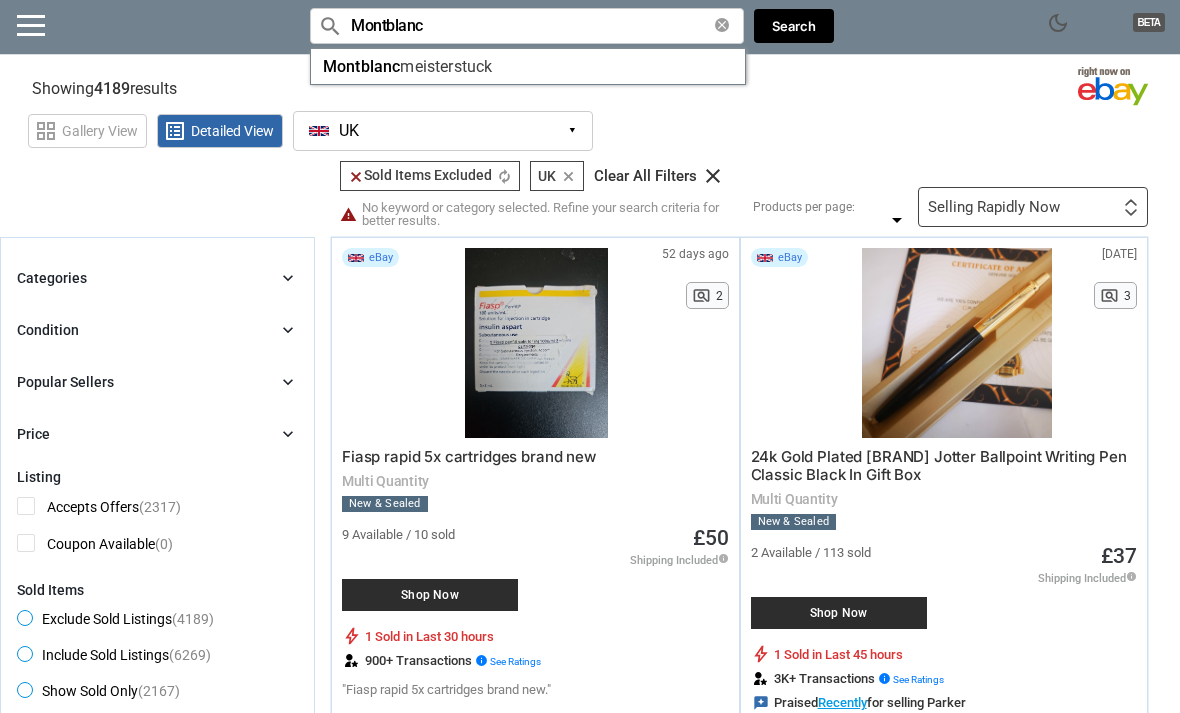 type on "Montblanc" 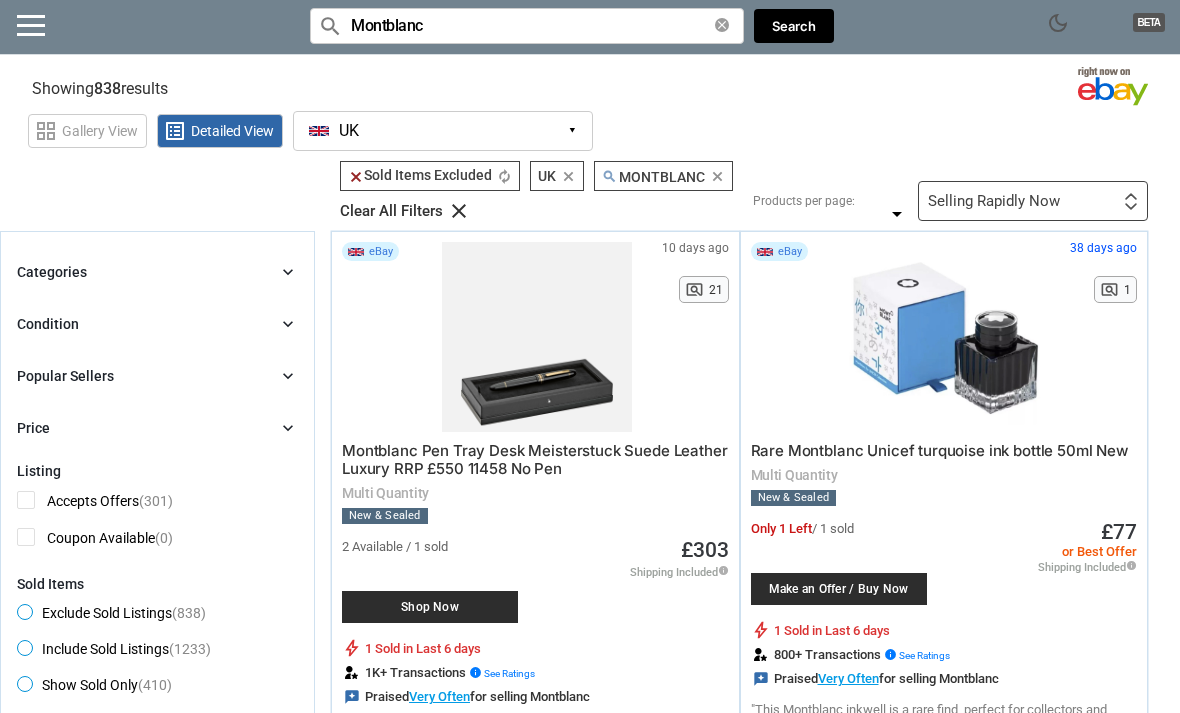 click on "Categories" at bounding box center [52, 272] 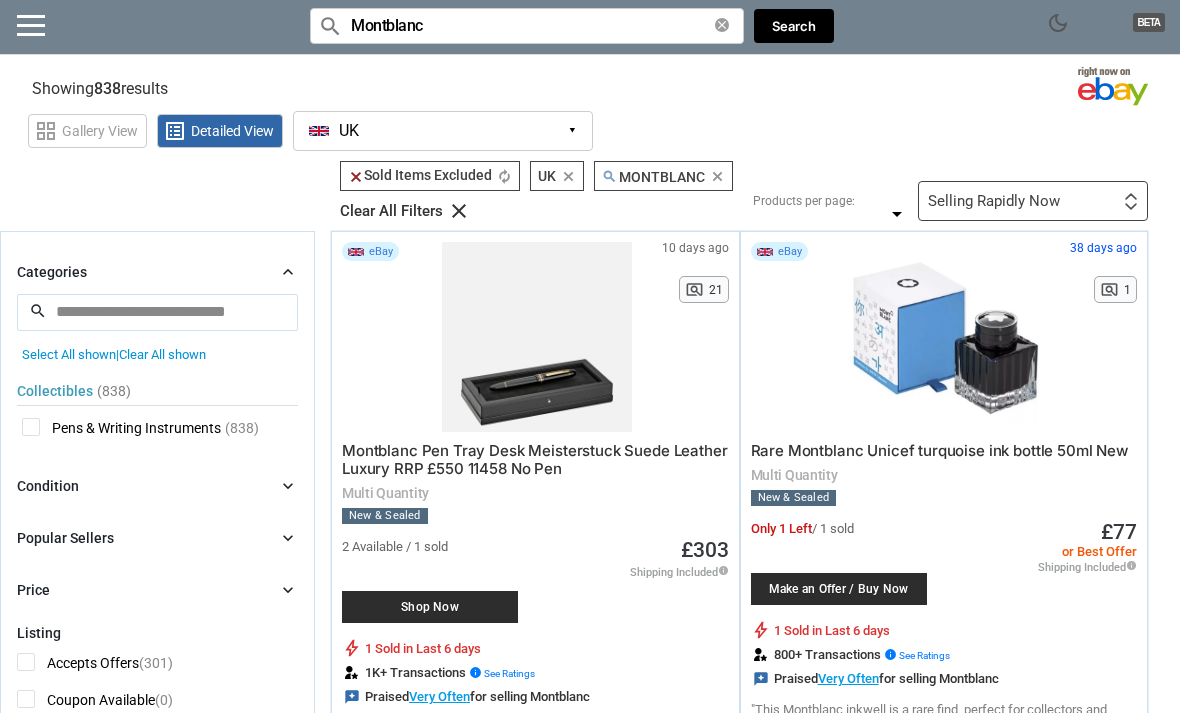 click on "Categories" at bounding box center [52, 272] 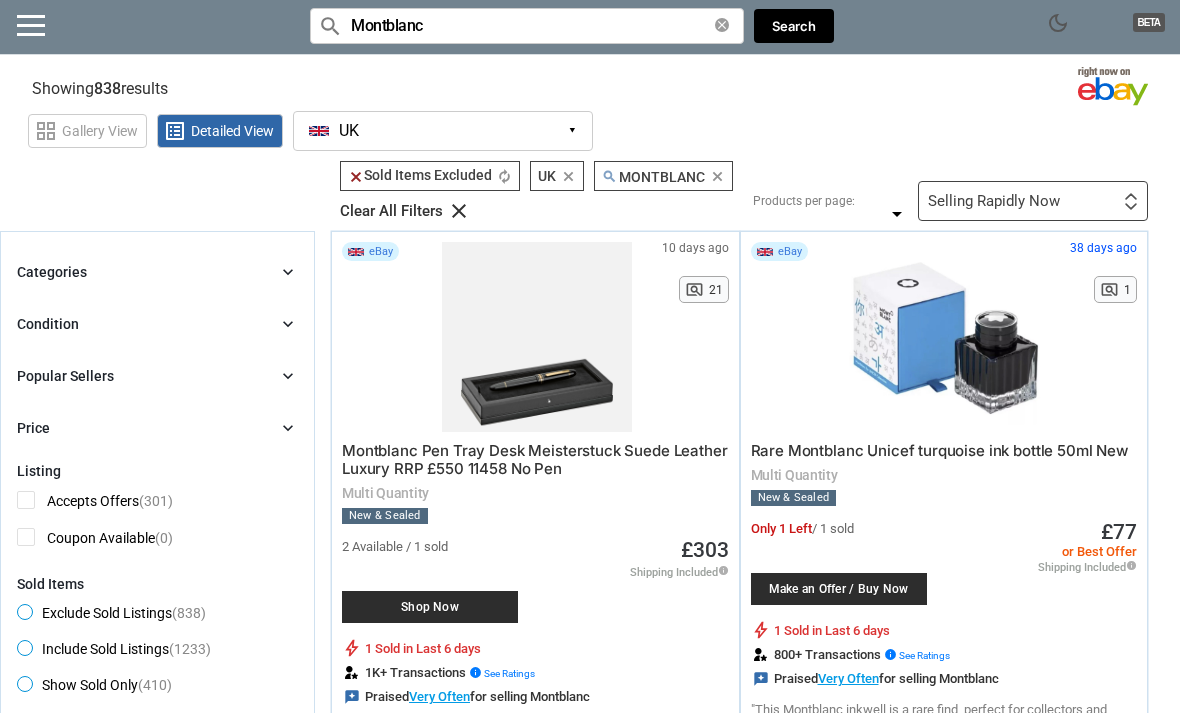 click on "Condition" at bounding box center (48, 324) 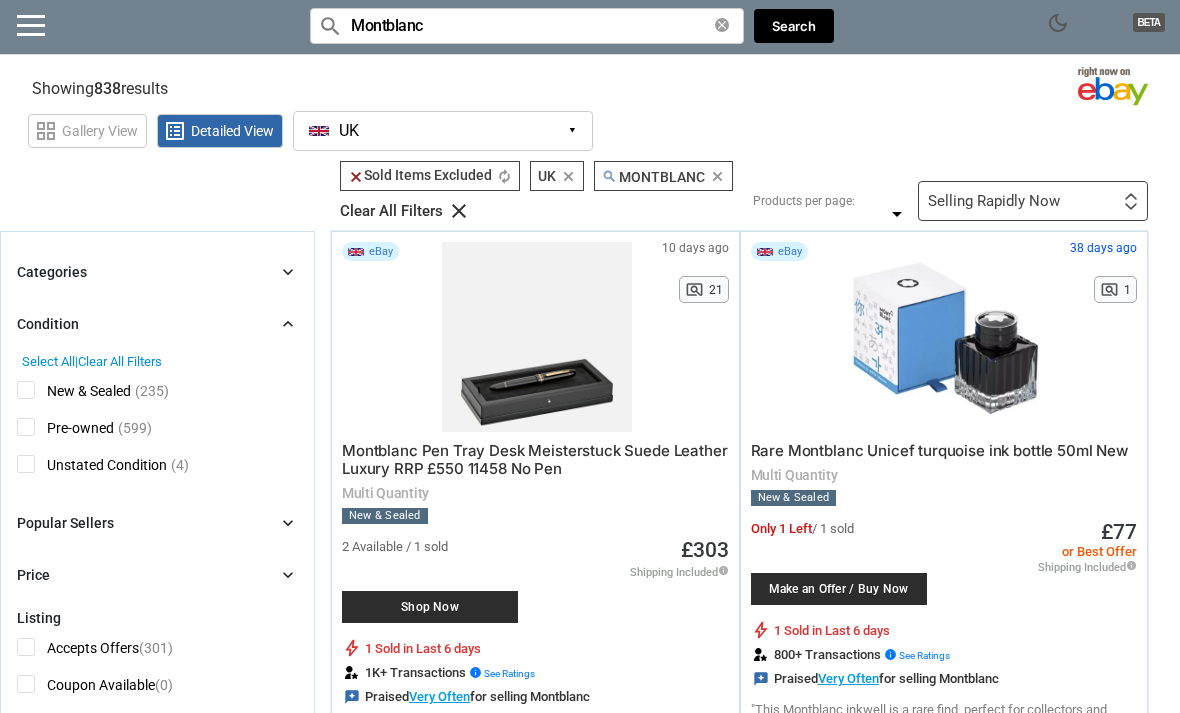click on "Condition" at bounding box center (48, 324) 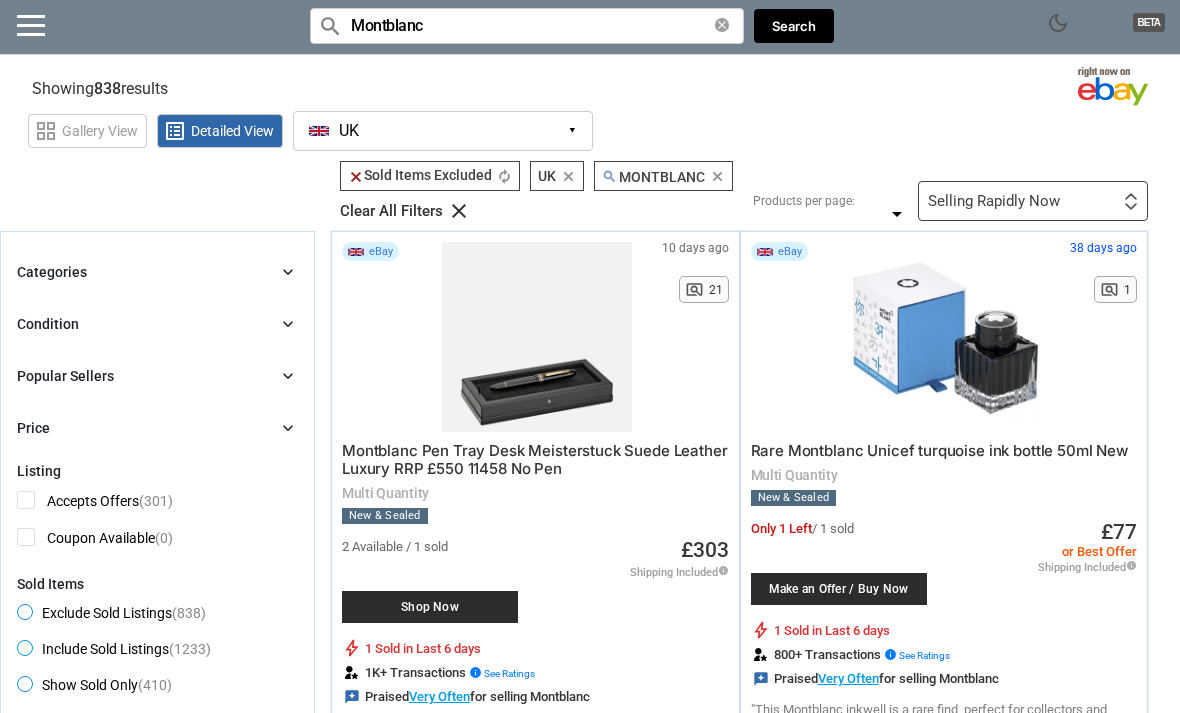 click on "Popular Sellers
chevron_right" at bounding box center (157, 376) 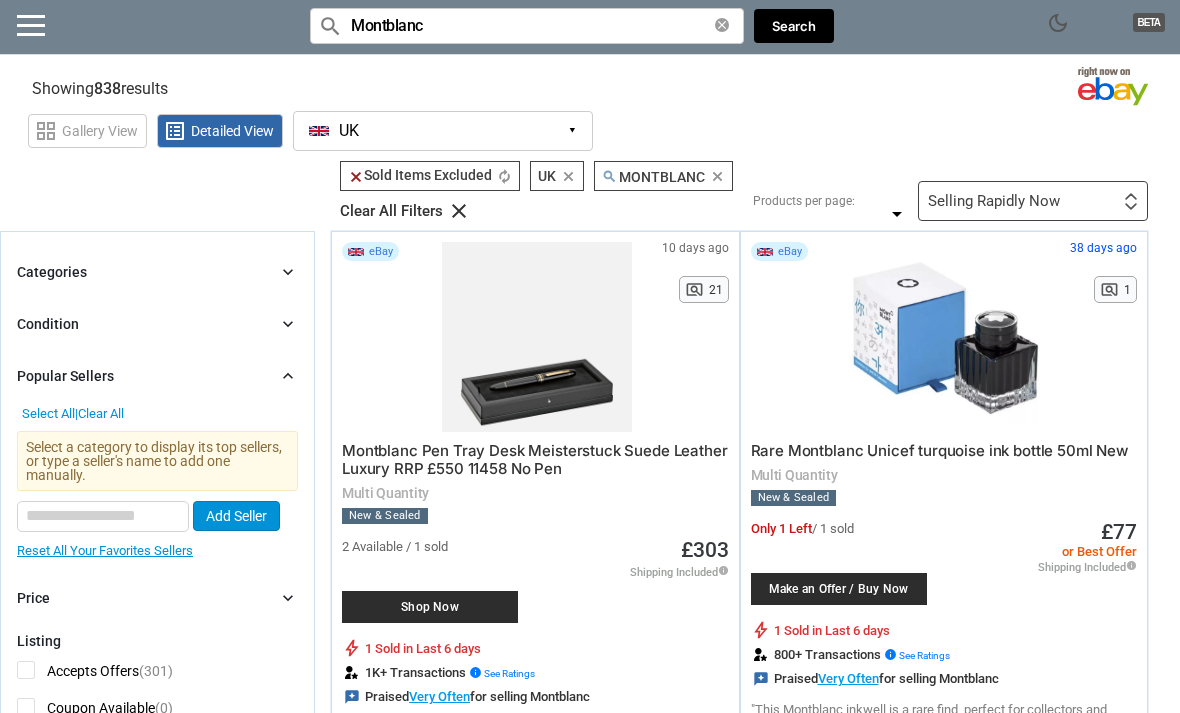 click on "Popular Sellers
chevron_right" at bounding box center [157, 376] 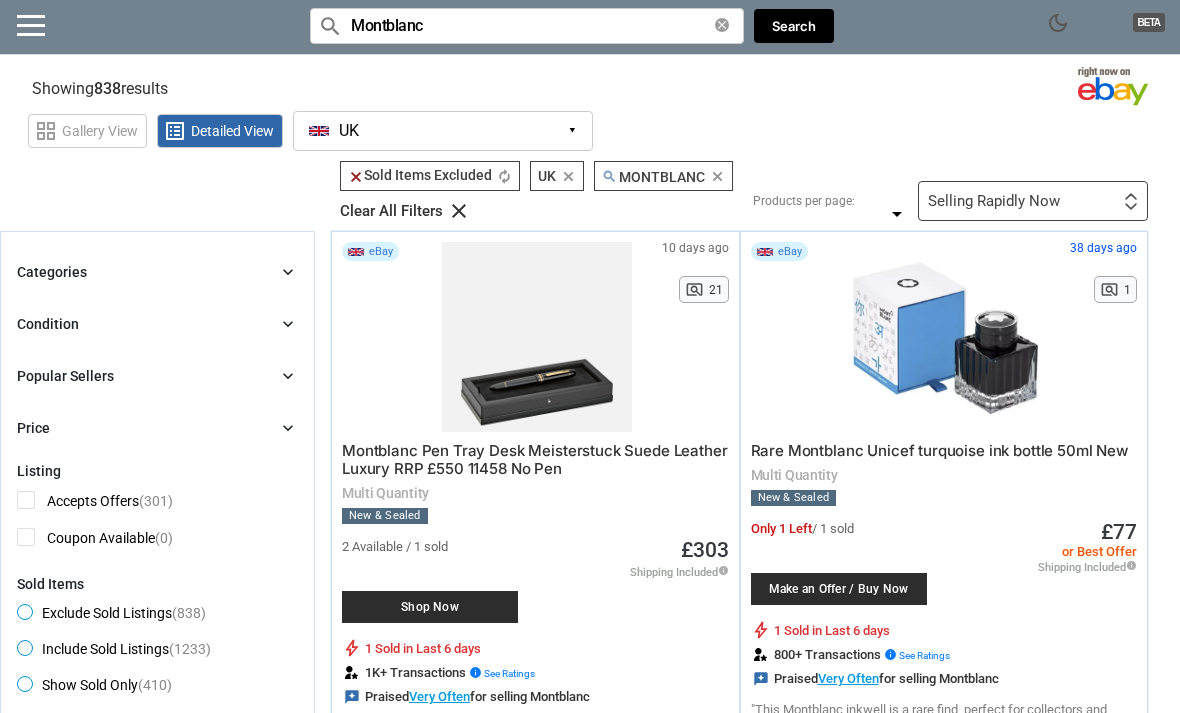 click on "Price
chevron_right" at bounding box center [157, 428] 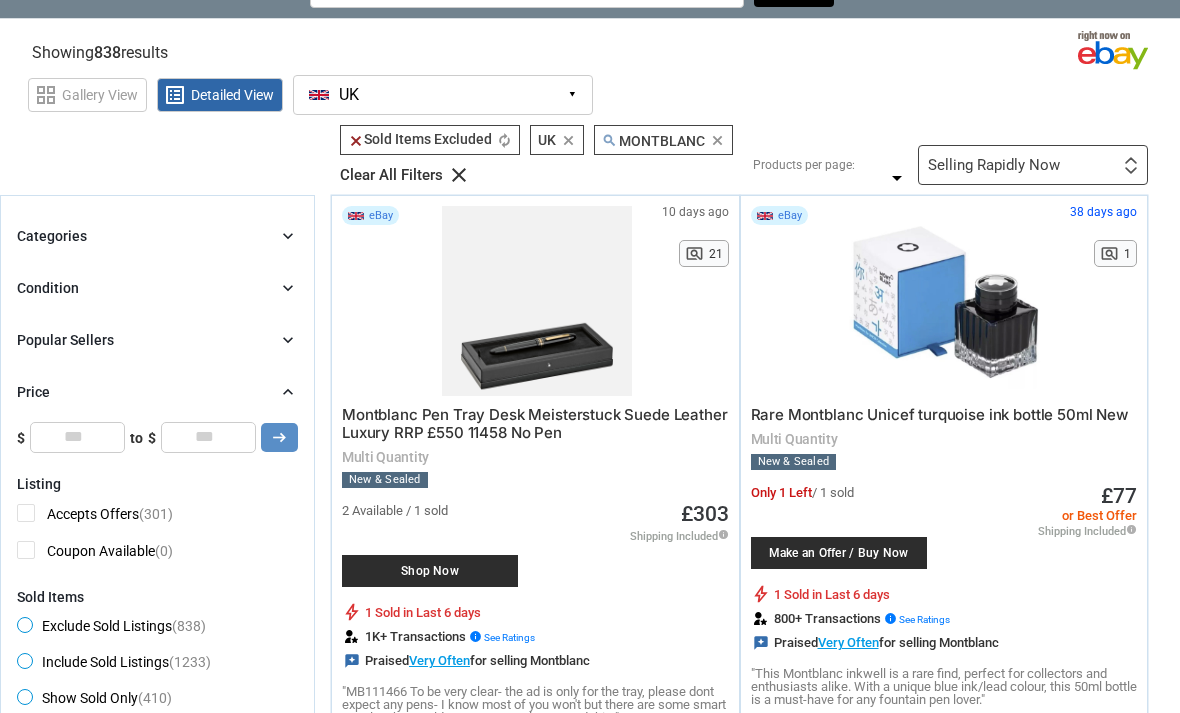 scroll, scrollTop: 39, scrollLeft: 0, axis: vertical 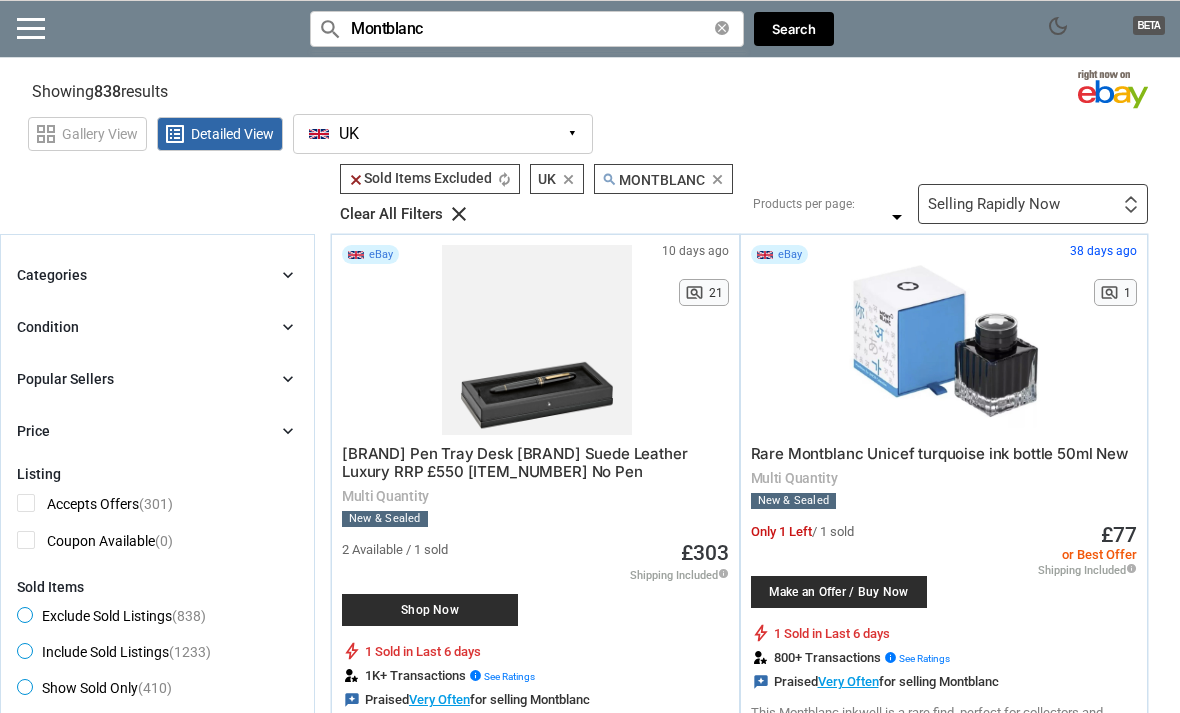 click on "Selling Rapidly Now
First or Last Chance to Buy
Recently Listed
Selling Rapidly Now
Lowest Price
Lowest $/Unit  (Lots Only)
Recent Price Drop
Highest Quantity Sold
Sold Out Recently
Sold Out Fastest" at bounding box center [1033, 204] 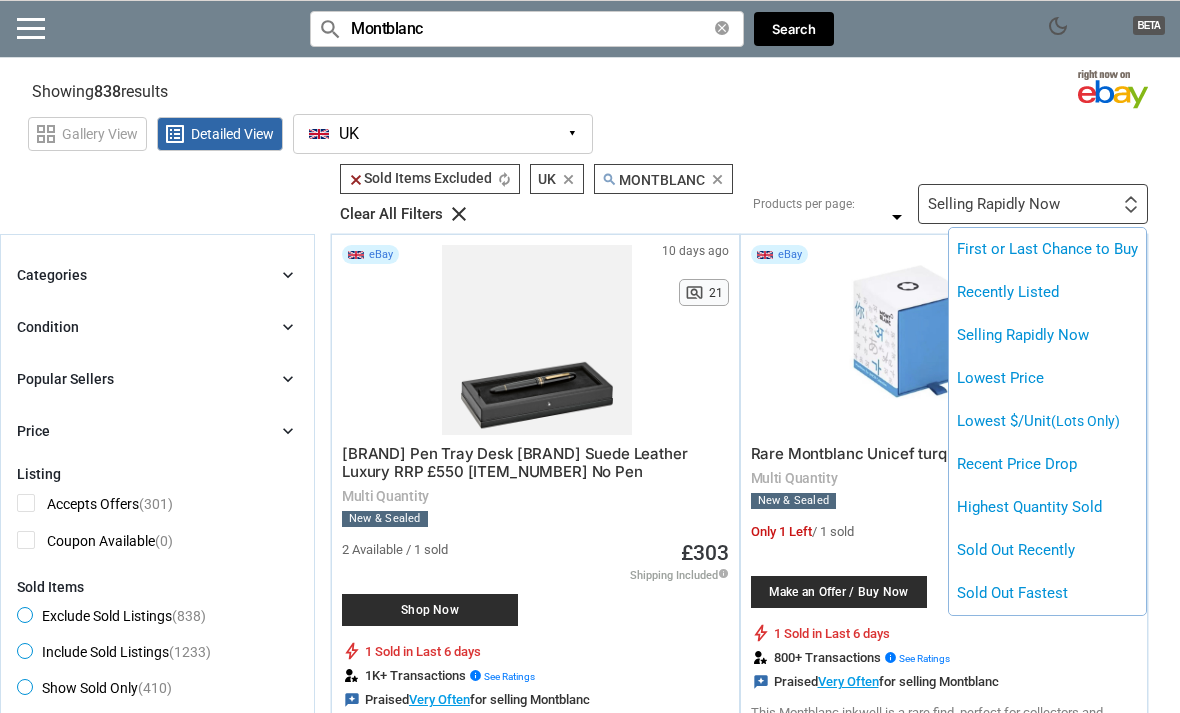 click on "Lowest Price" at bounding box center (1047, 378) 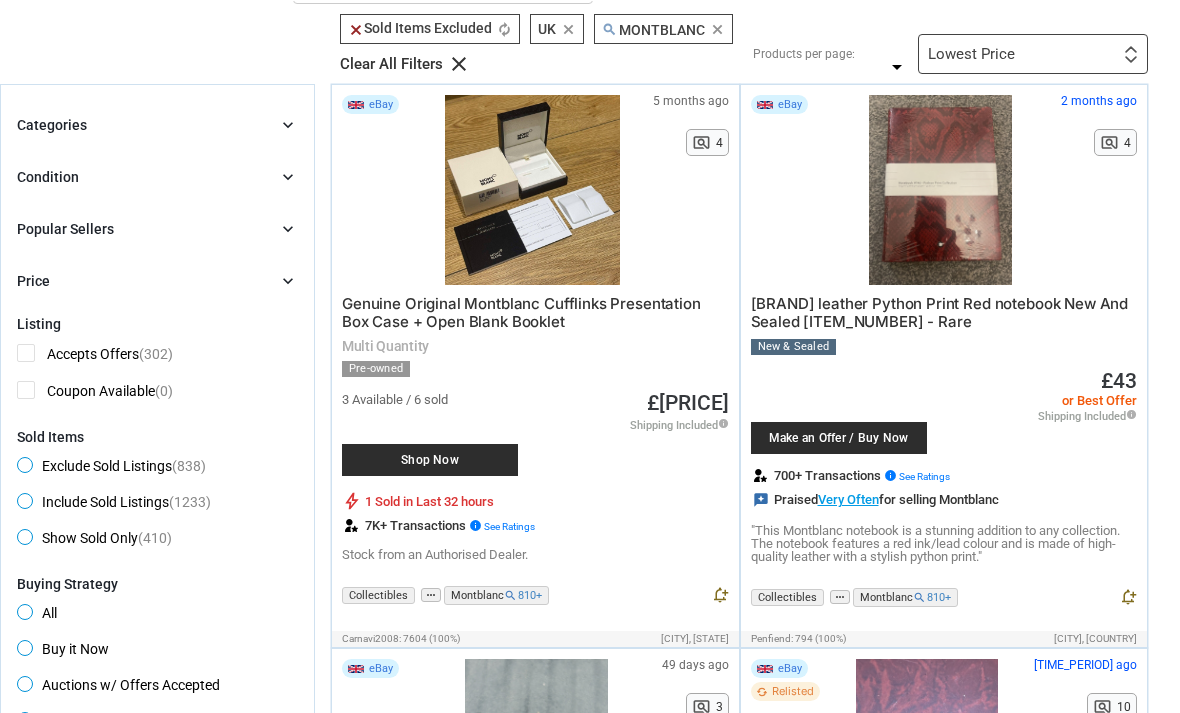 click on "Price" at bounding box center [33, 280] 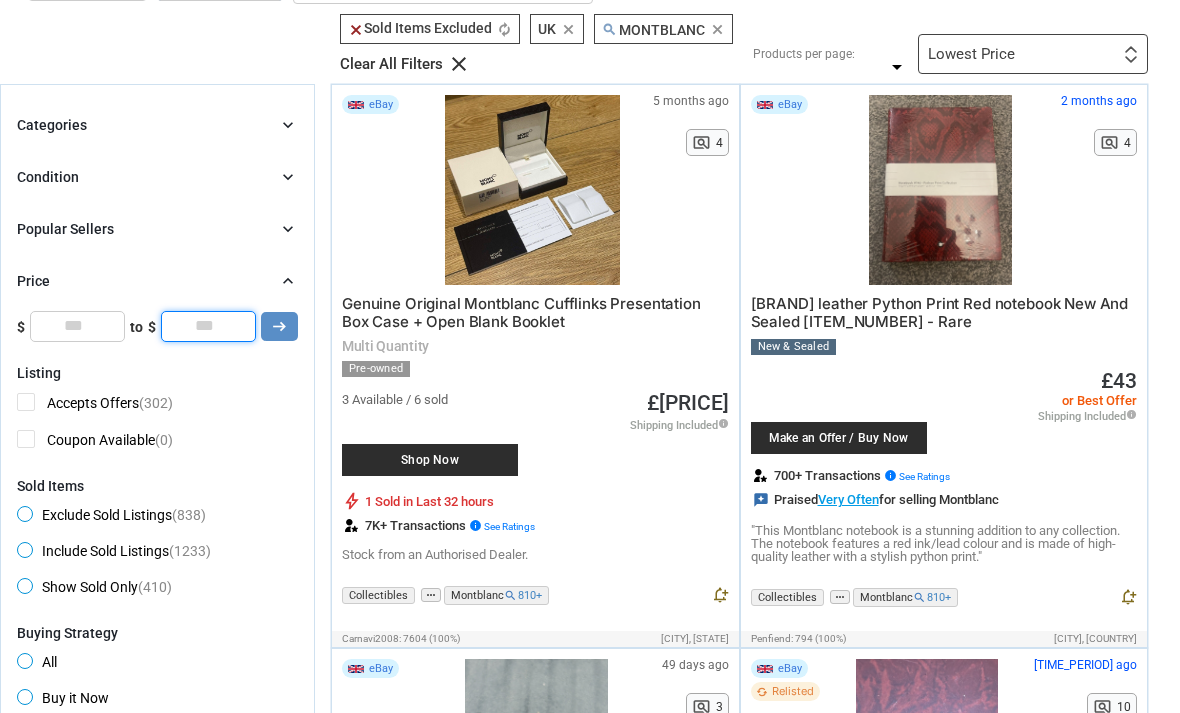 click on "*" at bounding box center [208, 326] 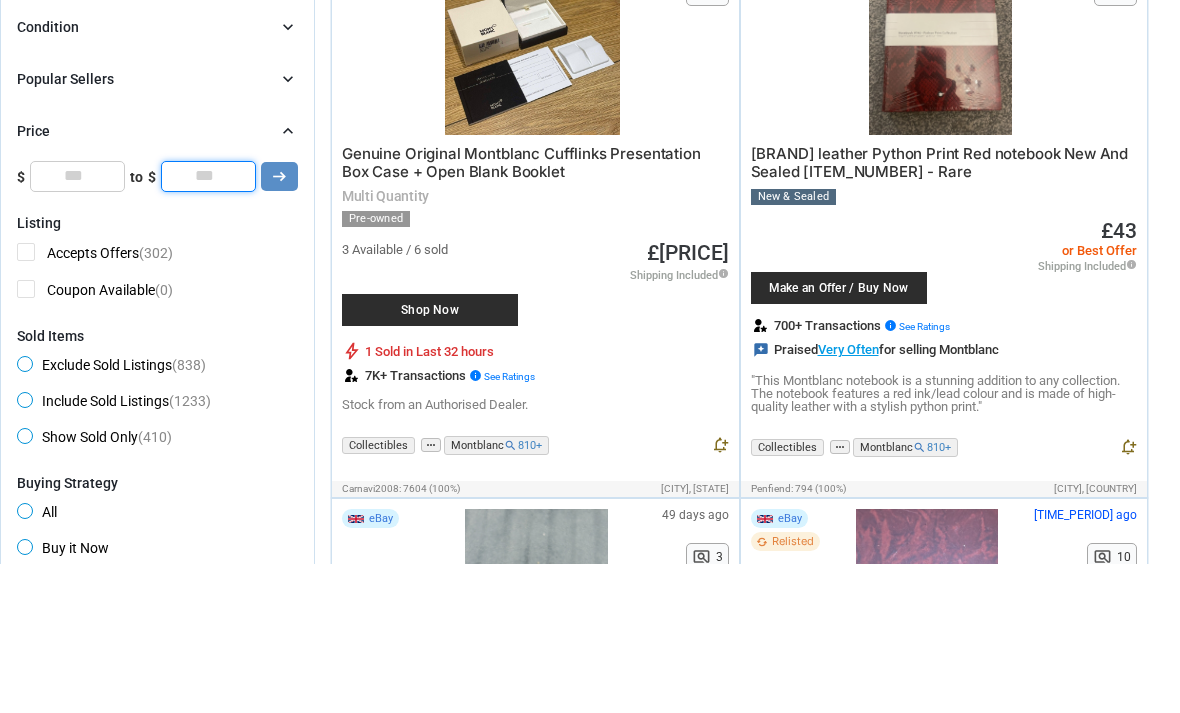 type on "***" 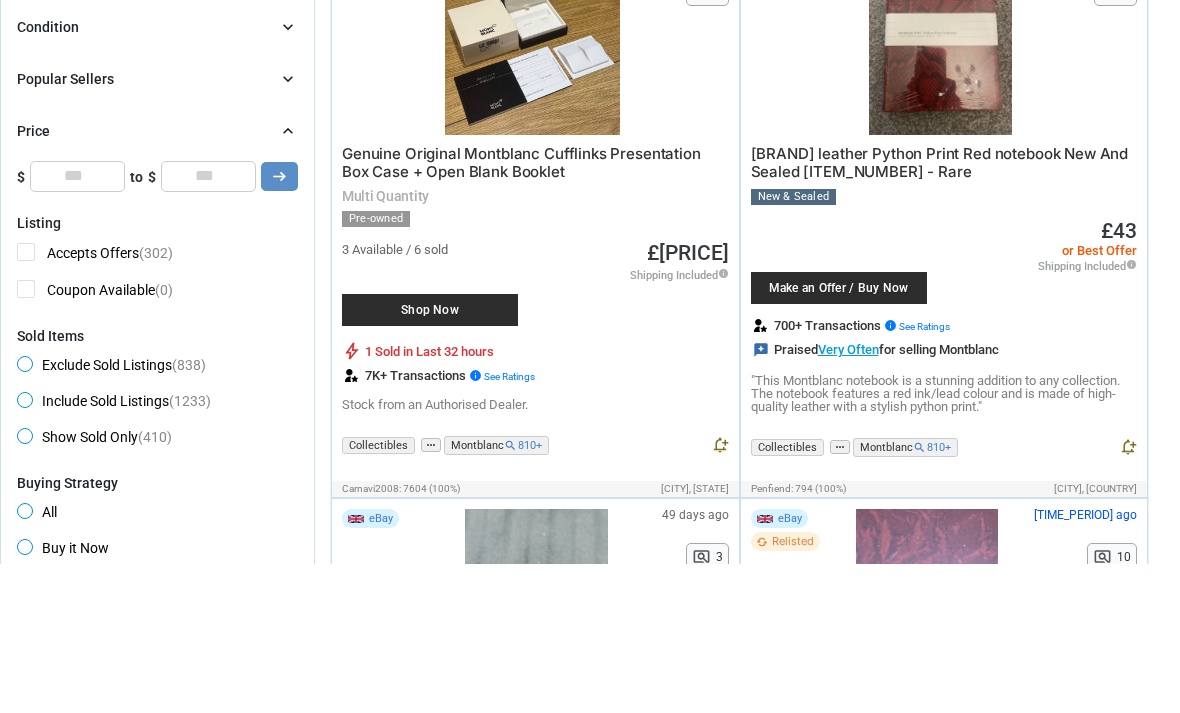 click on "arrow_right_alt" at bounding box center [279, 326] 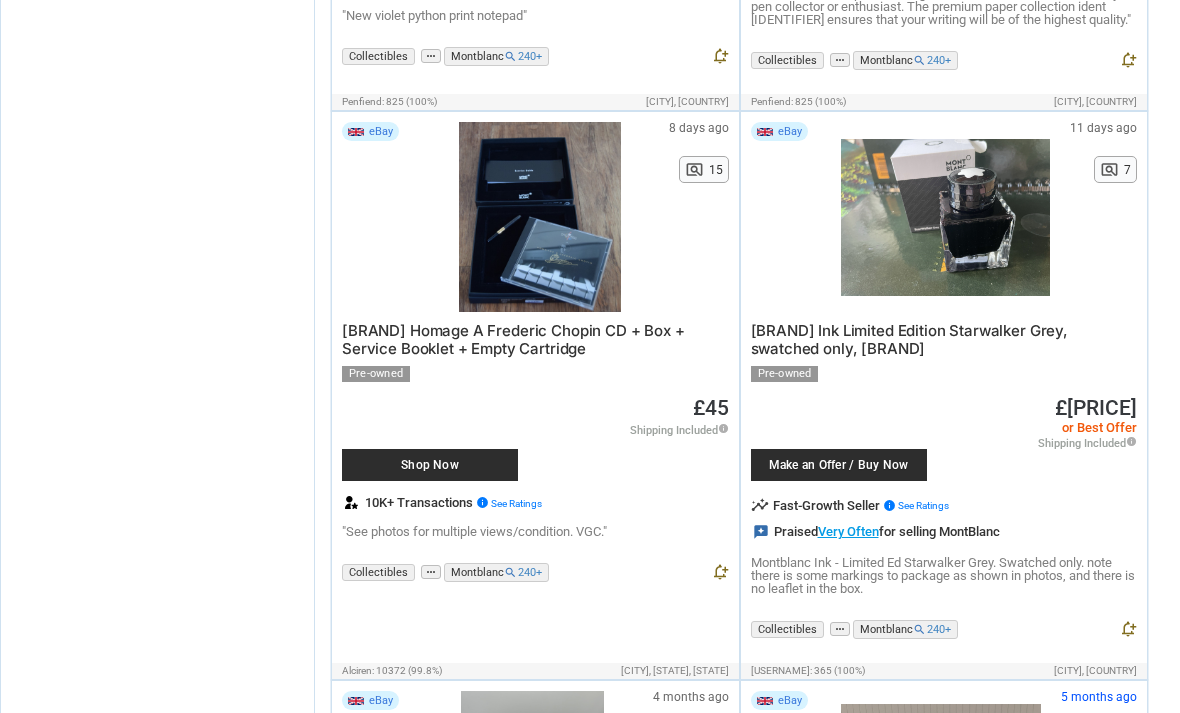 scroll, scrollTop: 1818, scrollLeft: 0, axis: vertical 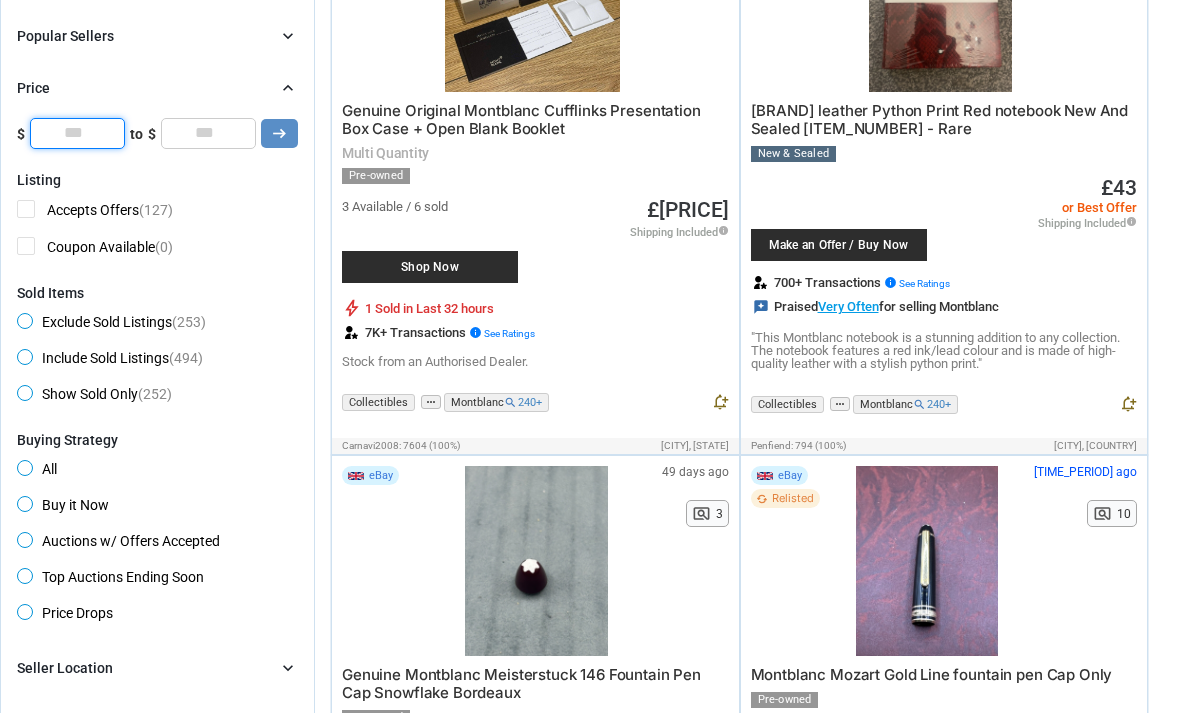 click on "*" at bounding box center [77, 134] 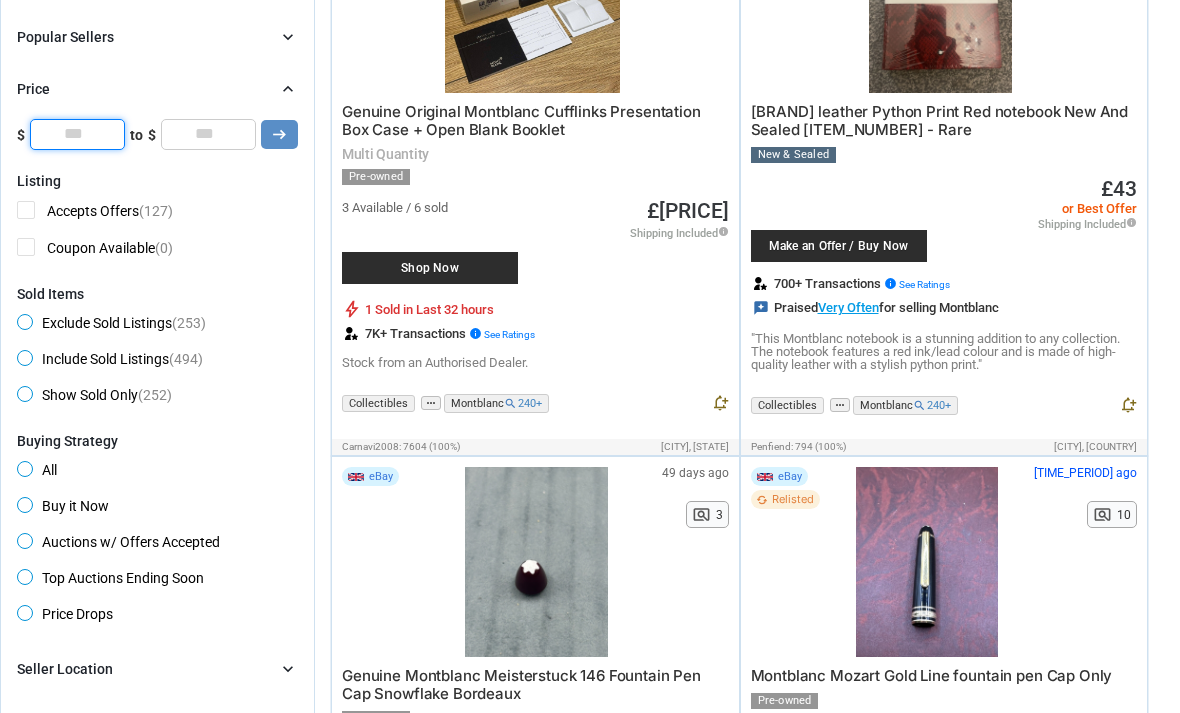 type on "****" 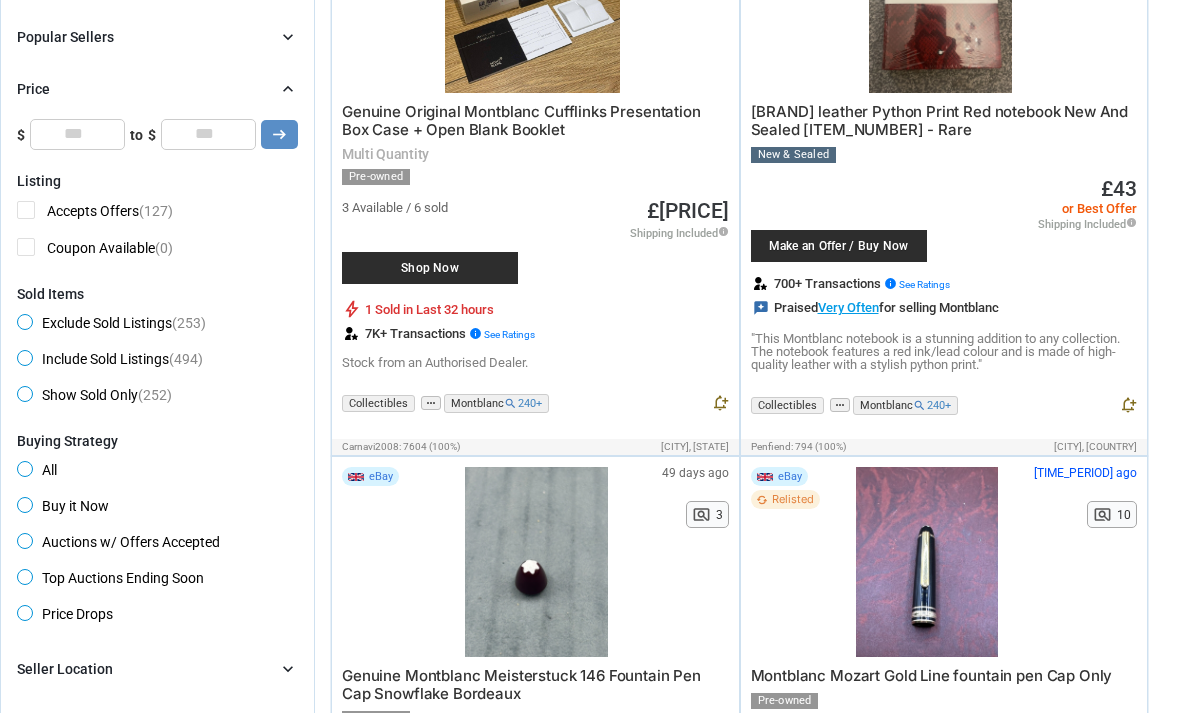 click on "arrow_right_alt" at bounding box center [279, 134] 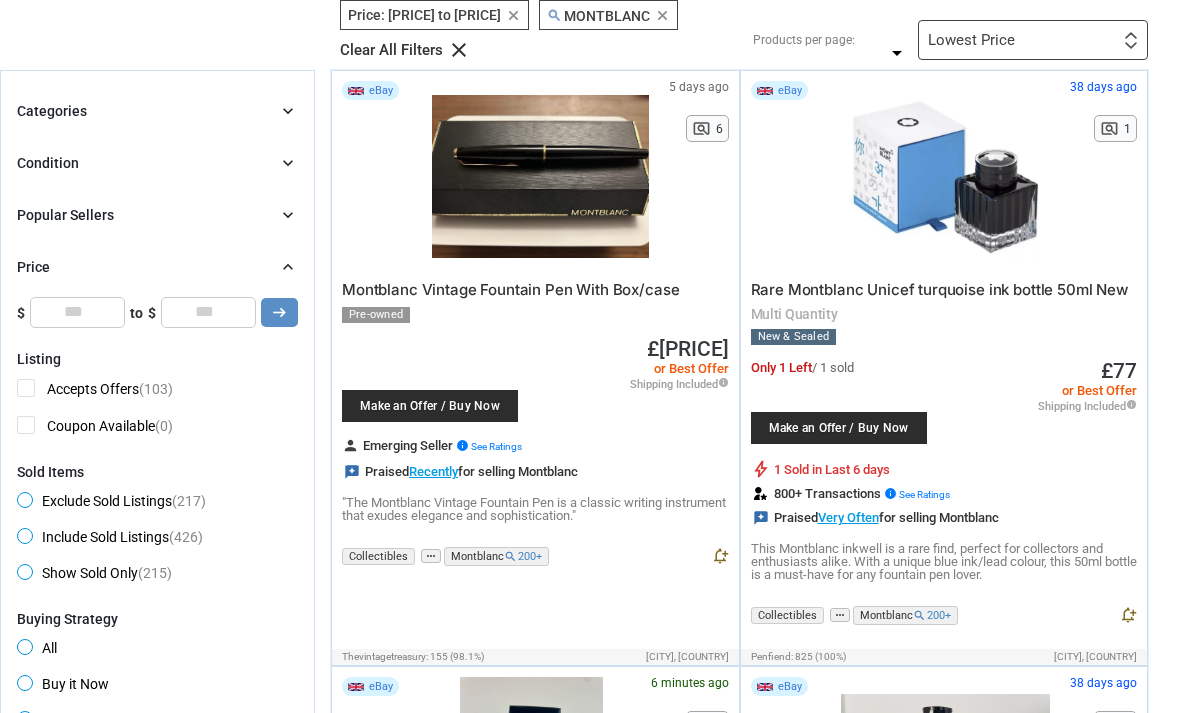 scroll, scrollTop: 203, scrollLeft: 0, axis: vertical 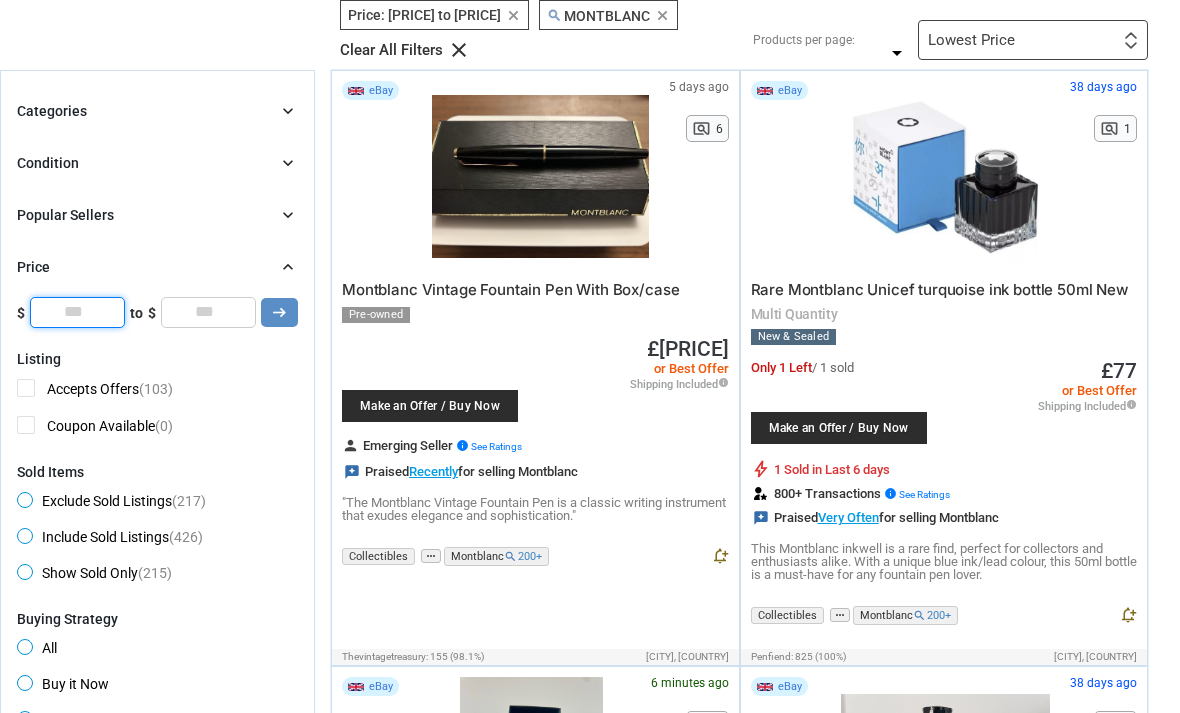 click on "****" at bounding box center [77, 313] 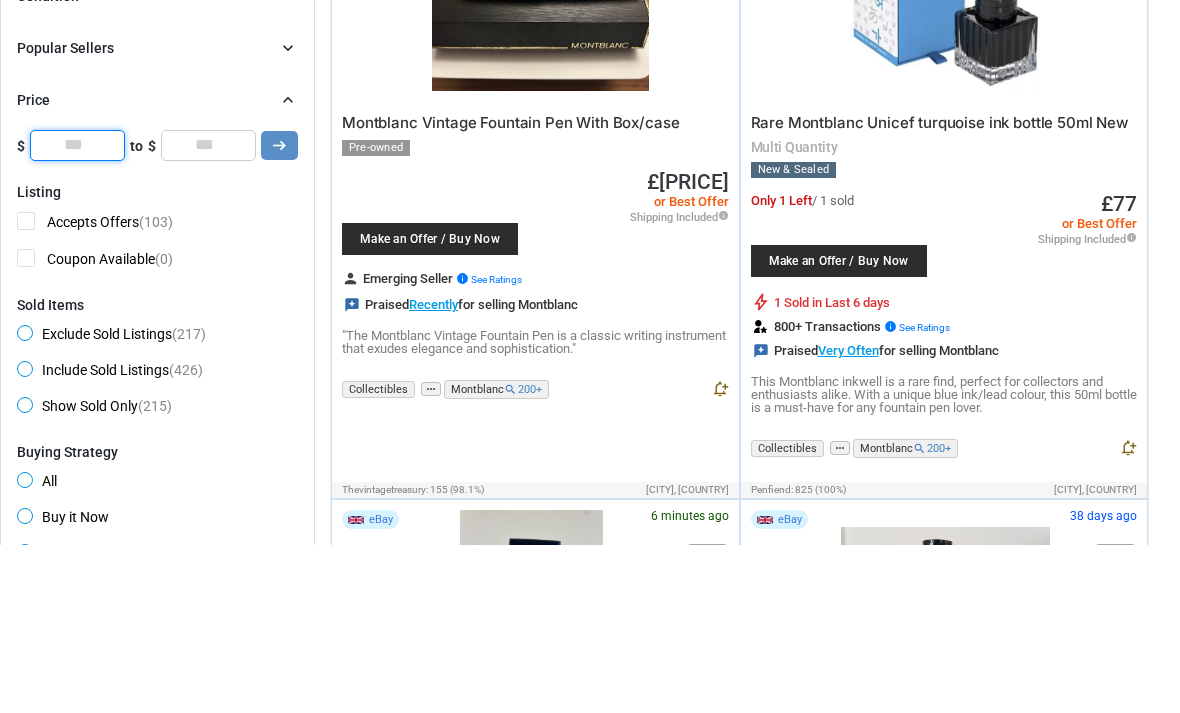 click on "****" at bounding box center (77, 313) 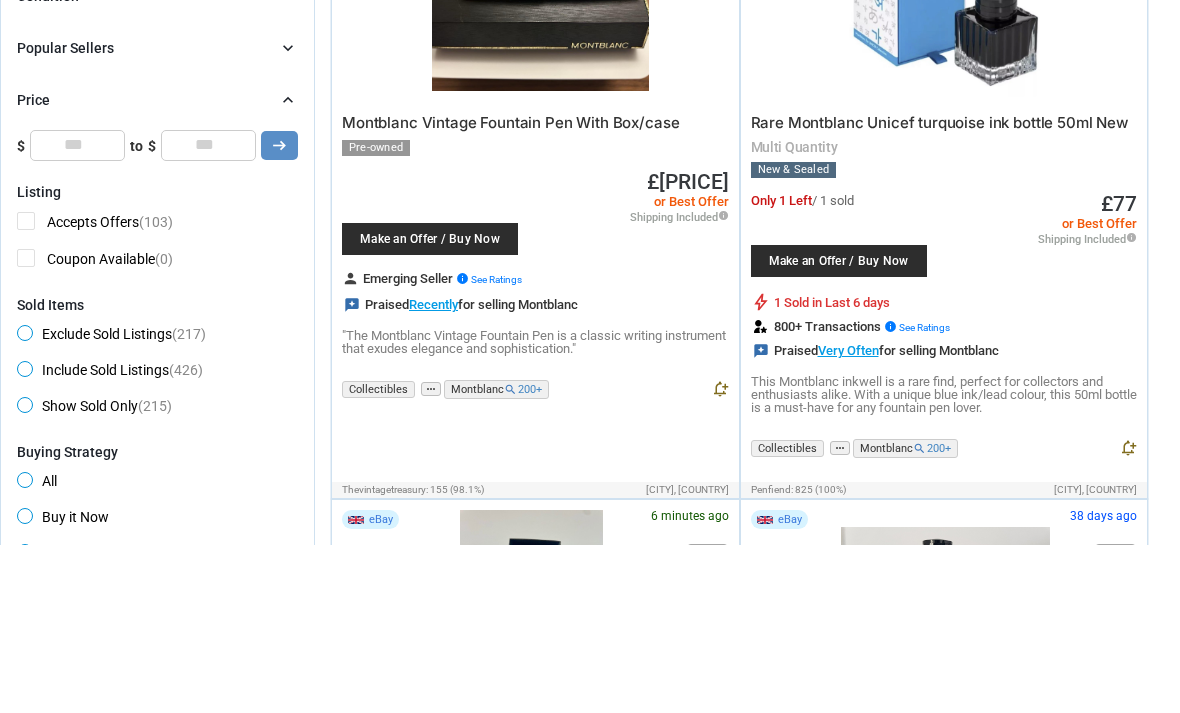 click on "arrow_right_alt" at bounding box center (279, 313) 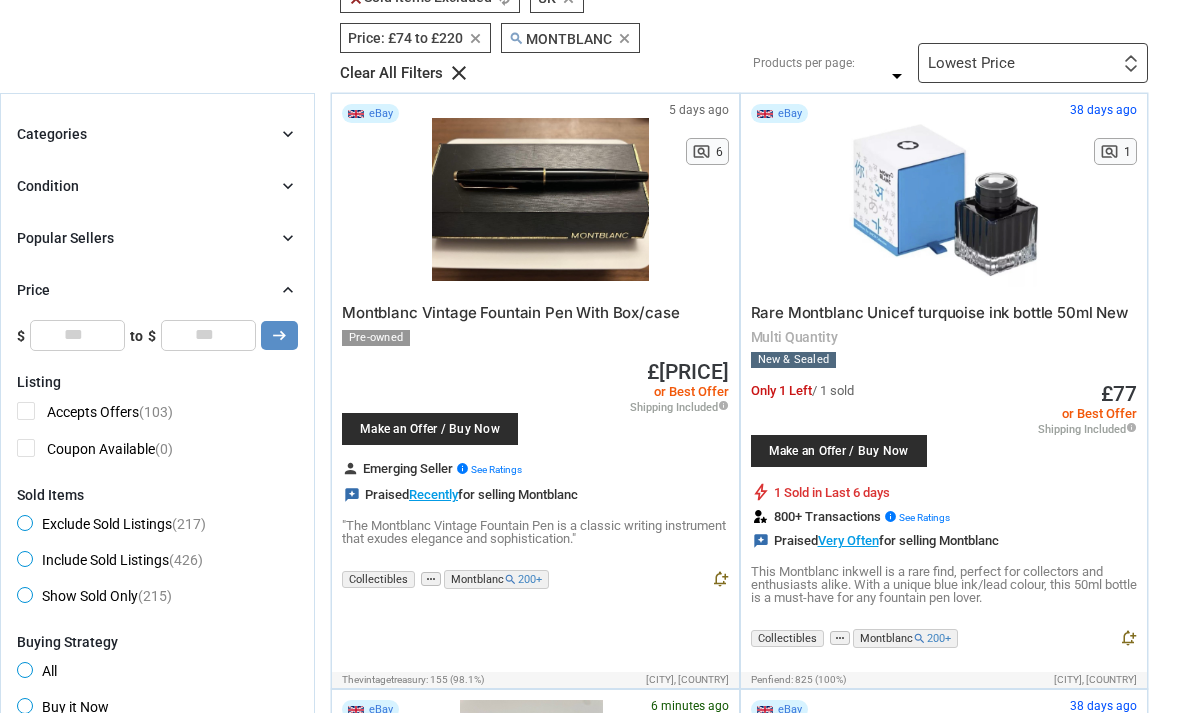 scroll, scrollTop: 156, scrollLeft: 0, axis: vertical 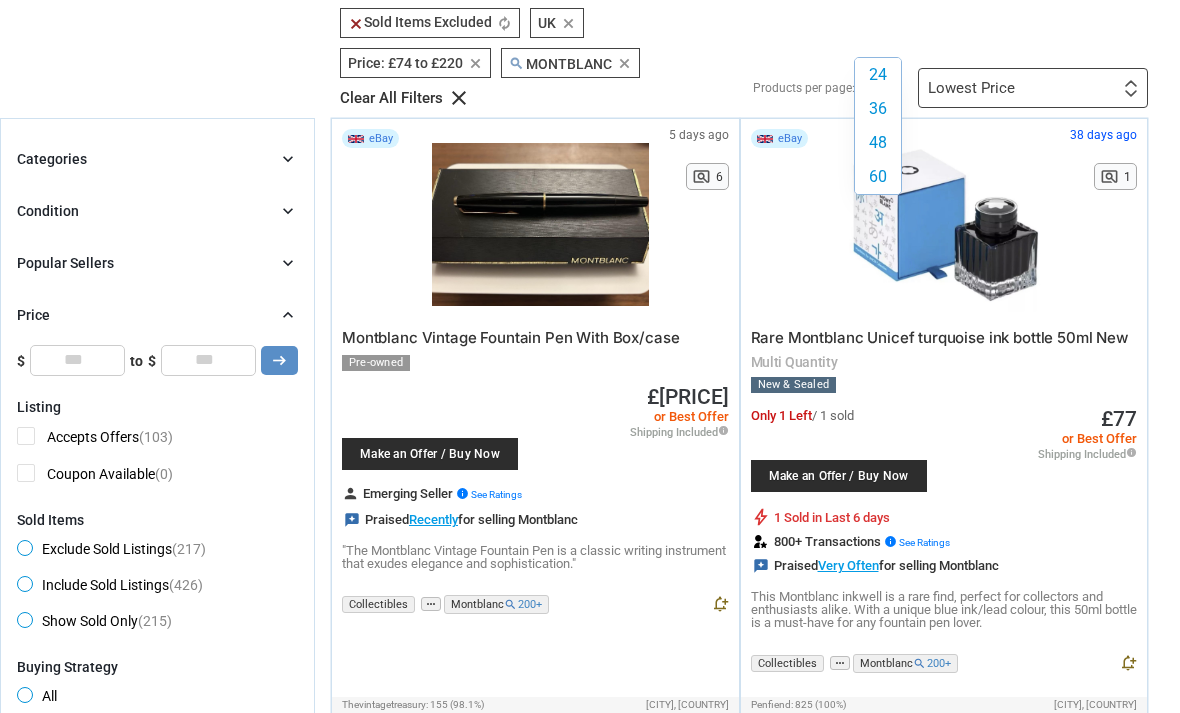 click on "24
36
48
60
24
36
48
60" at bounding box center [884, 88] 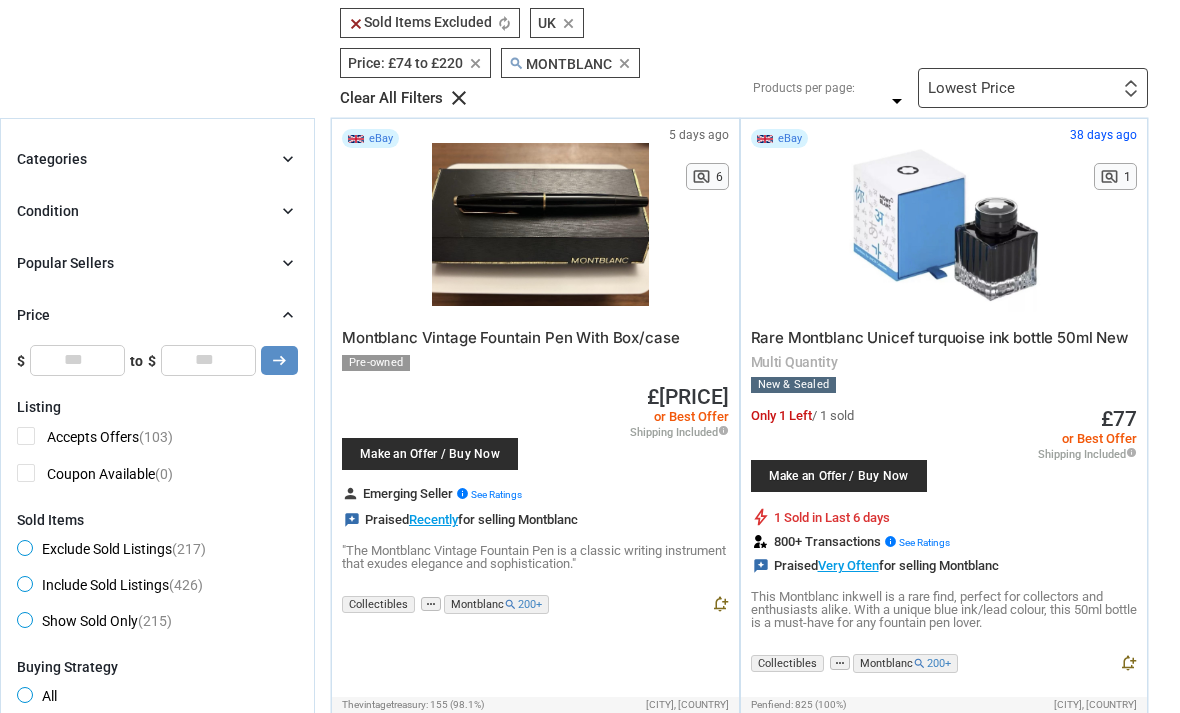 click on "60" at bounding box center (878, 177) 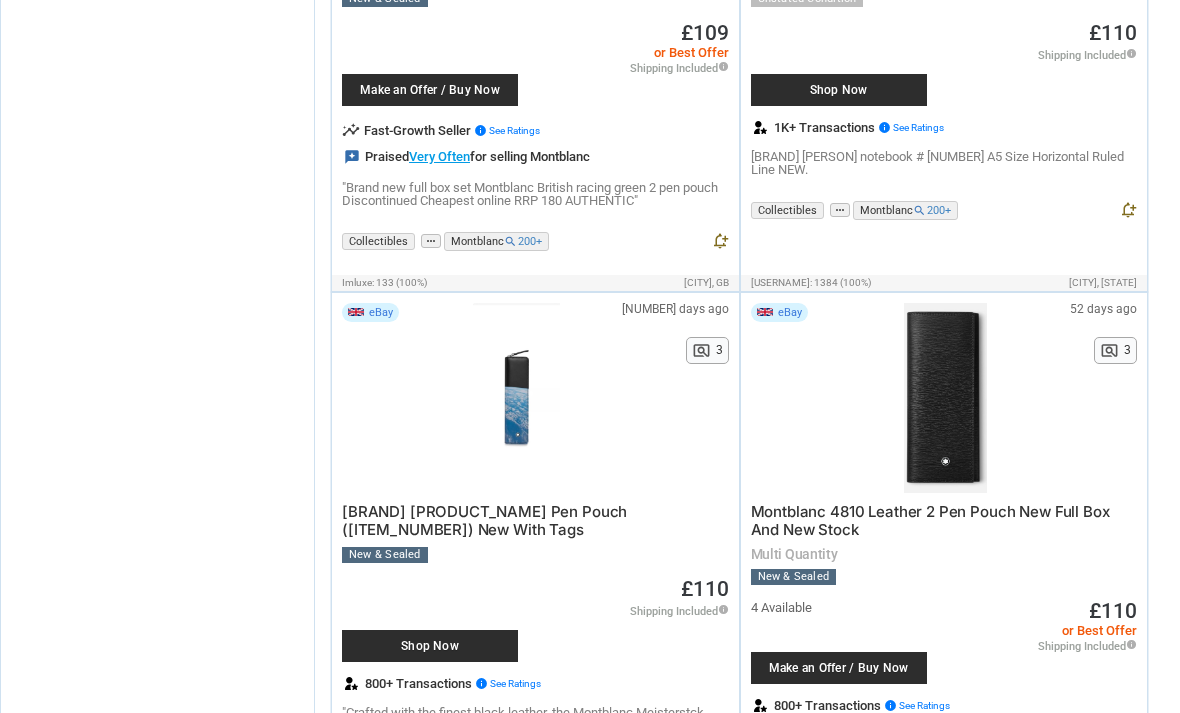 scroll, scrollTop: 13262, scrollLeft: 0, axis: vertical 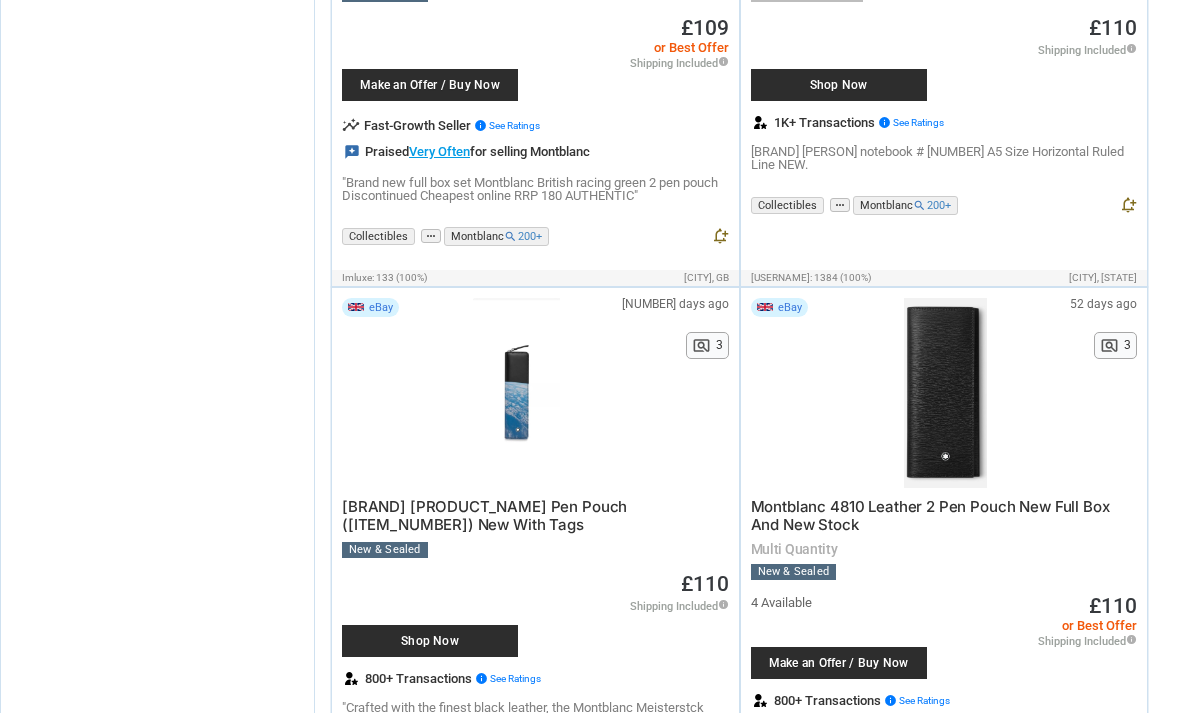 click on "Montblanc Meisterstück StarWalker Pen Pouch (MB124475) New With Tags" at bounding box center [484, 516] 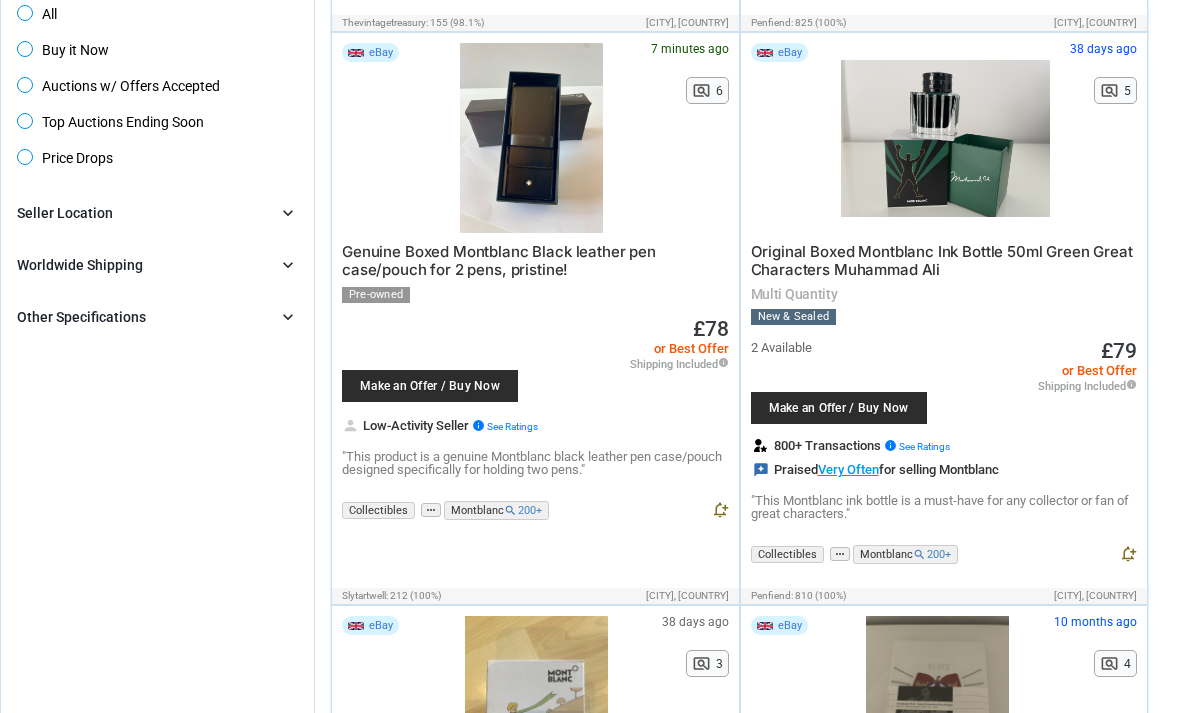 scroll, scrollTop: 0, scrollLeft: 0, axis: both 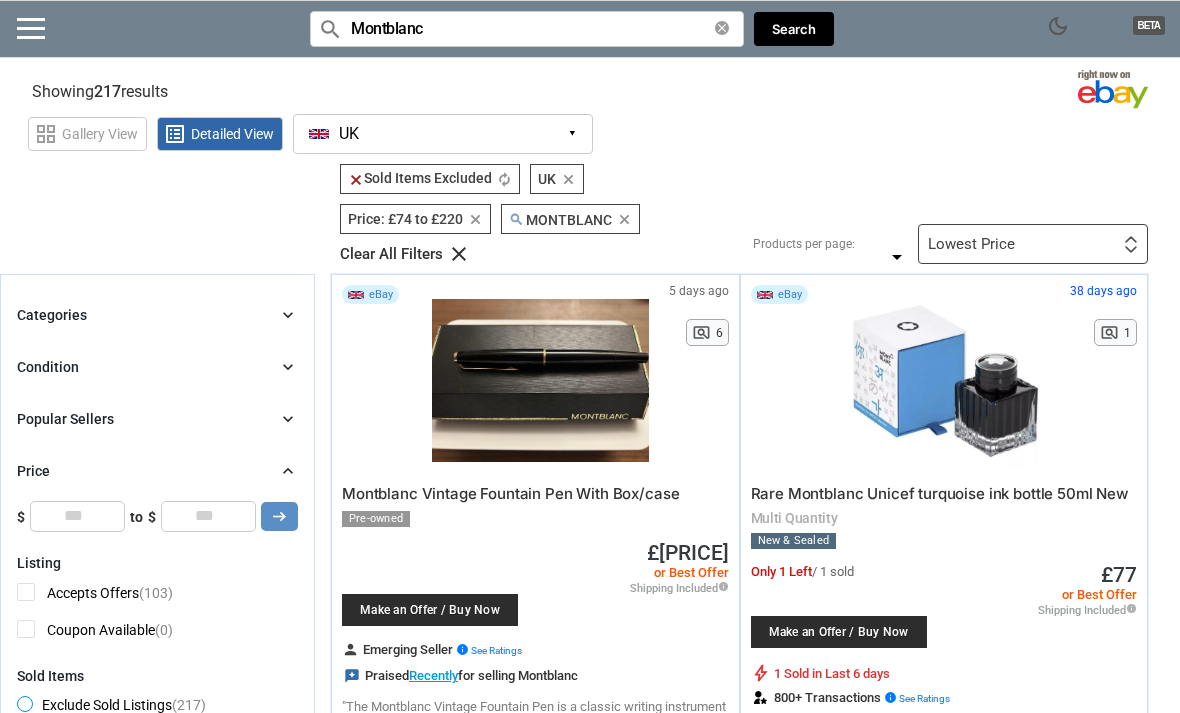 click on "Lowest Price
First or Last Chance to Buy
Recently Listed
Selling Rapidly Now
Lowest Price
Lowest $/Unit  (Lots Only)
Recent Price Drop
Highest Quantity Sold
Sold Out Recently
Sold Out Fastest" at bounding box center [1033, 244] 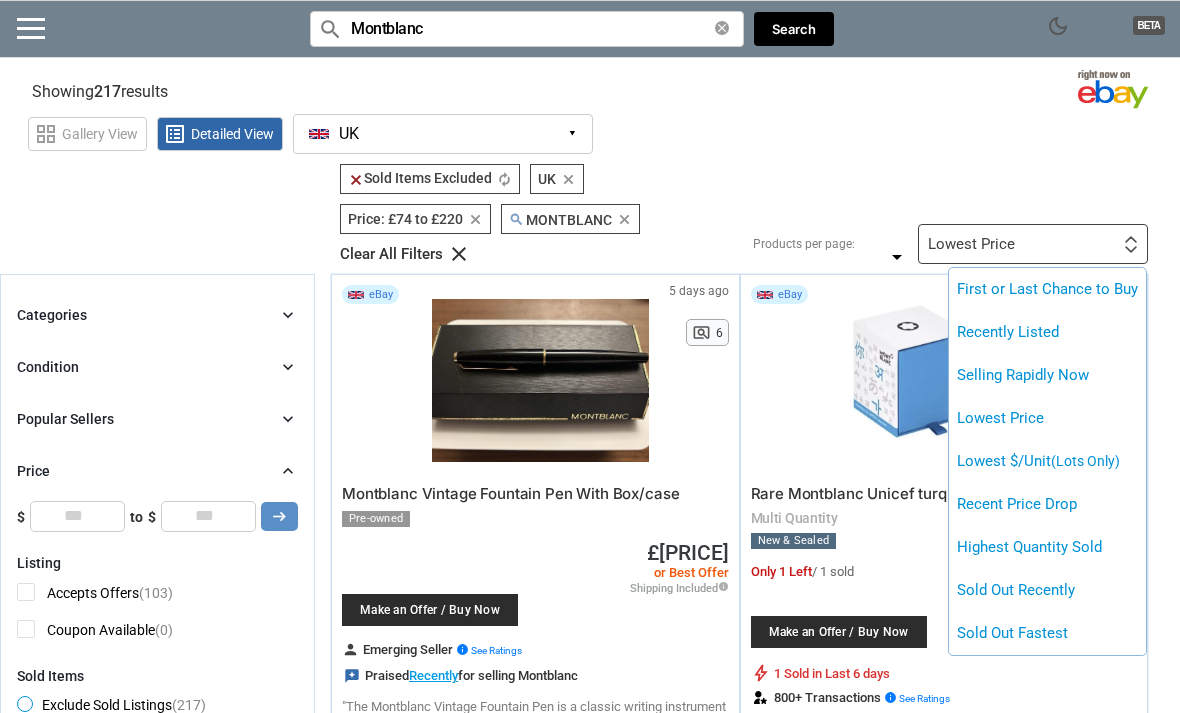 click at bounding box center [590, 356] 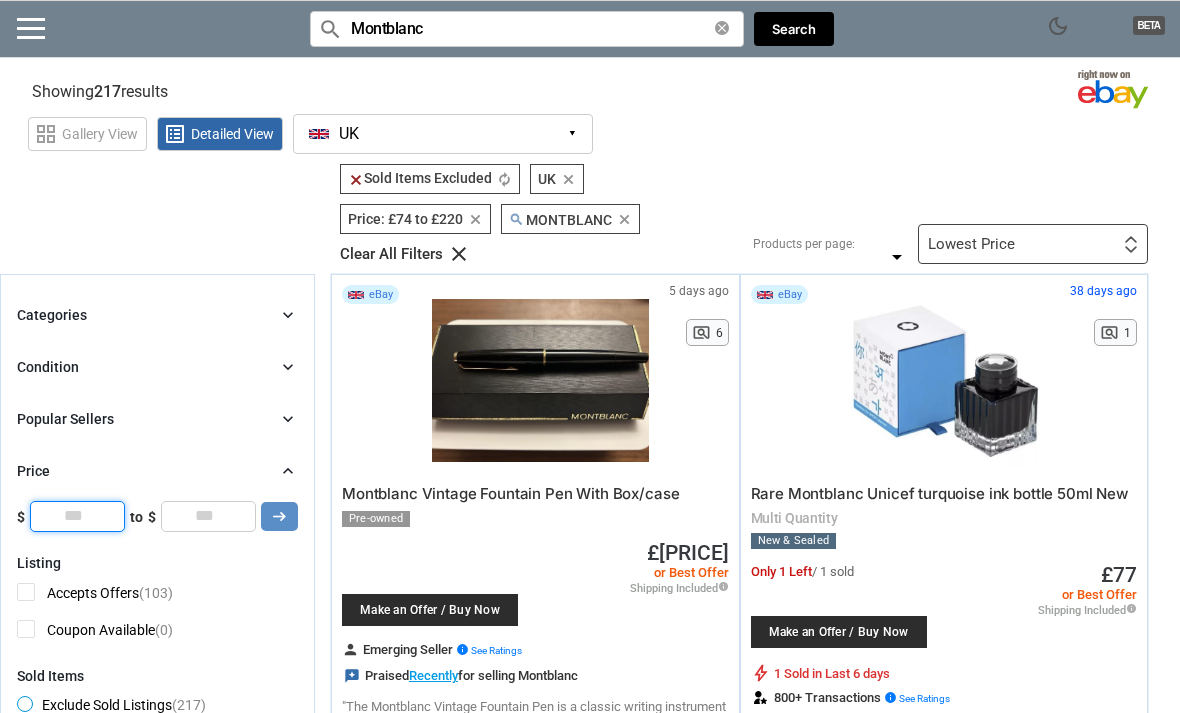 click on "***" at bounding box center (77, 516) 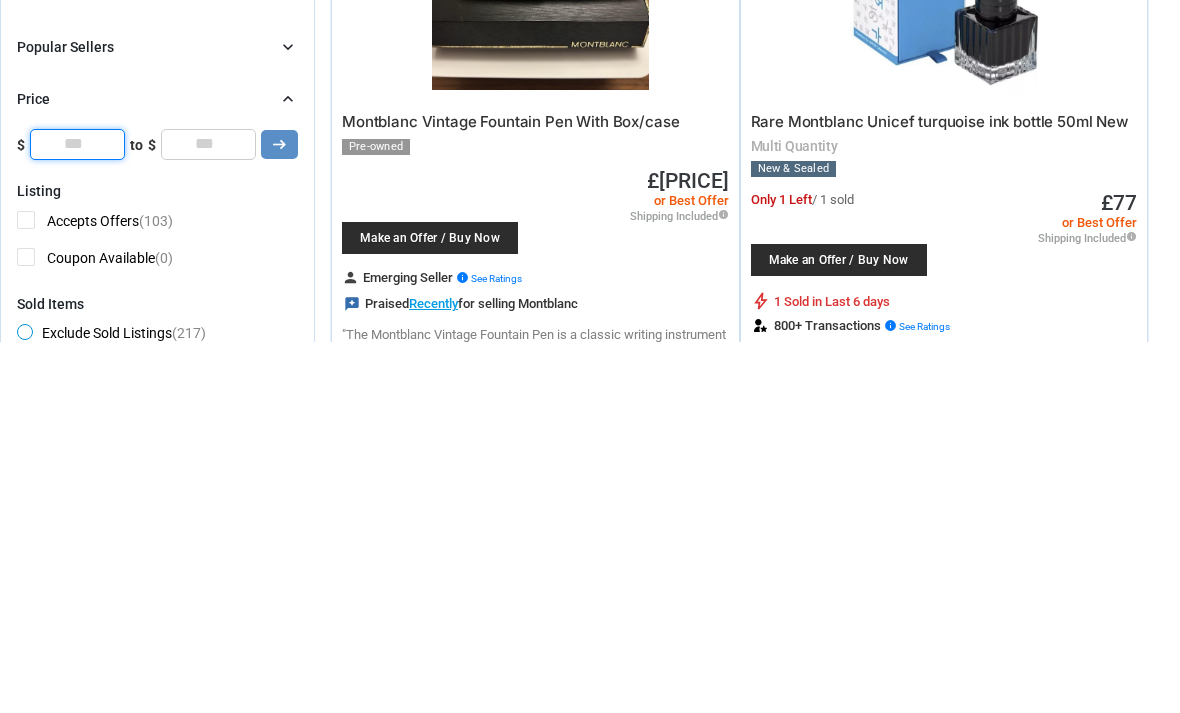 type on "**" 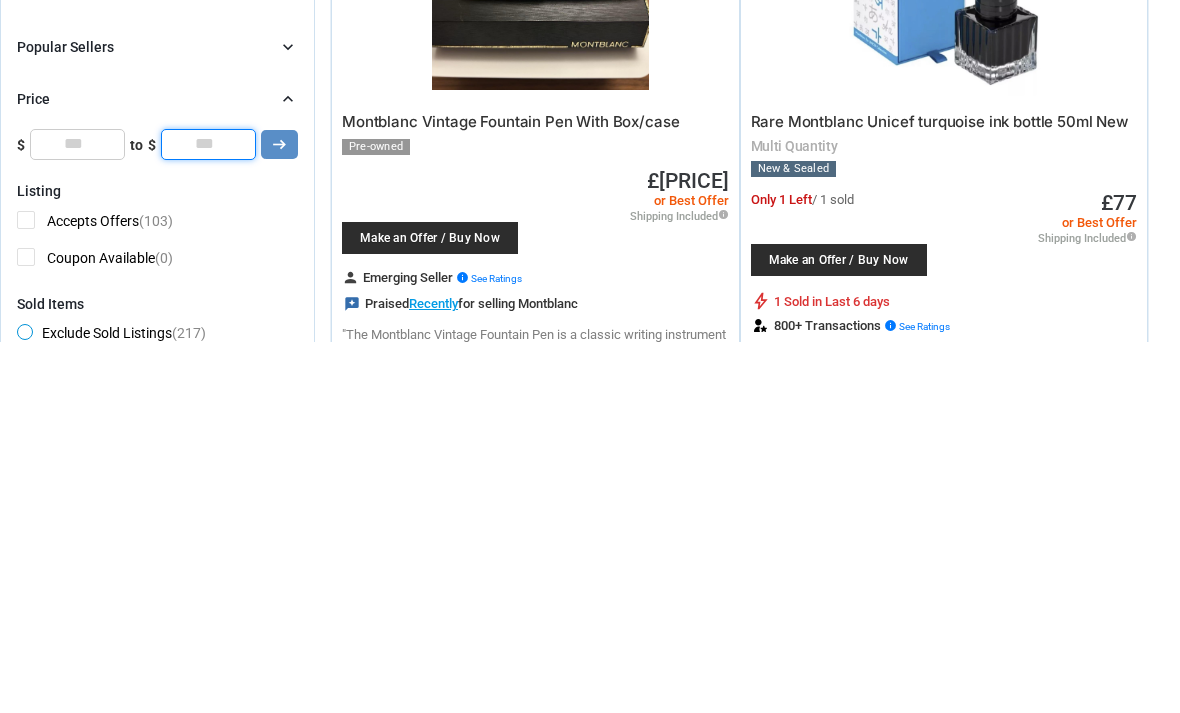 click on "***" at bounding box center [208, 516] 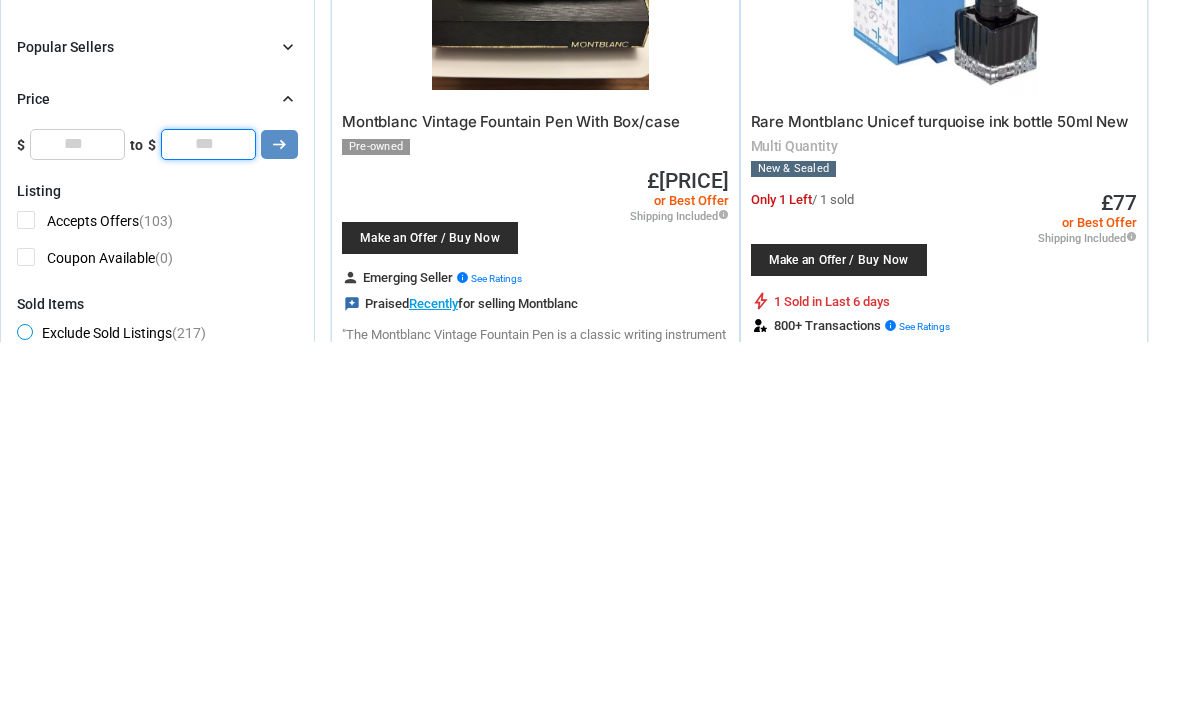 type on "***" 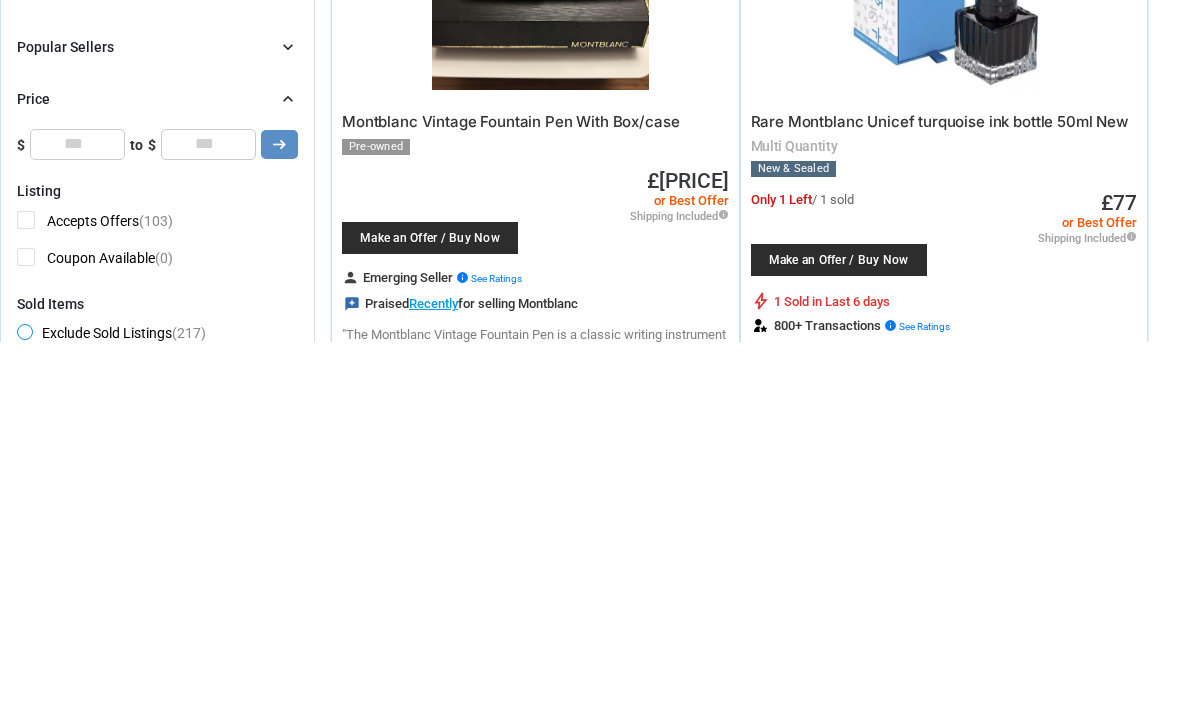 click on "arrow_right_alt" at bounding box center [279, 516] 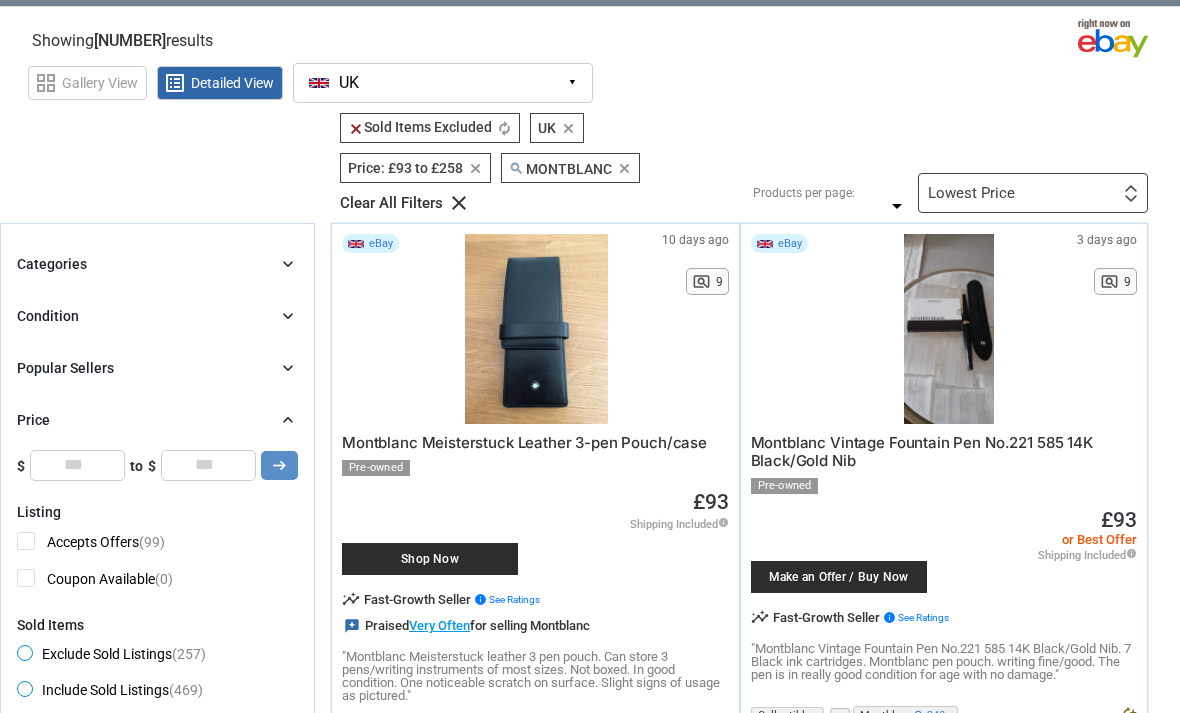 scroll, scrollTop: 0, scrollLeft: 0, axis: both 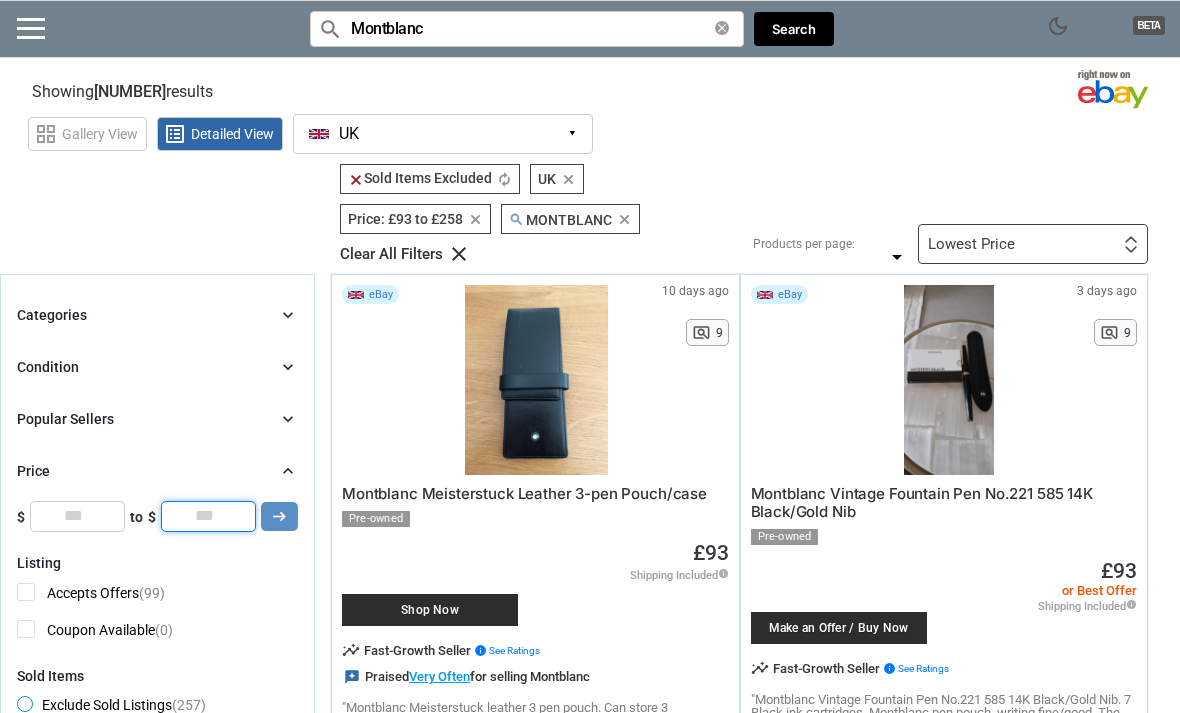 click on "***" at bounding box center (208, 516) 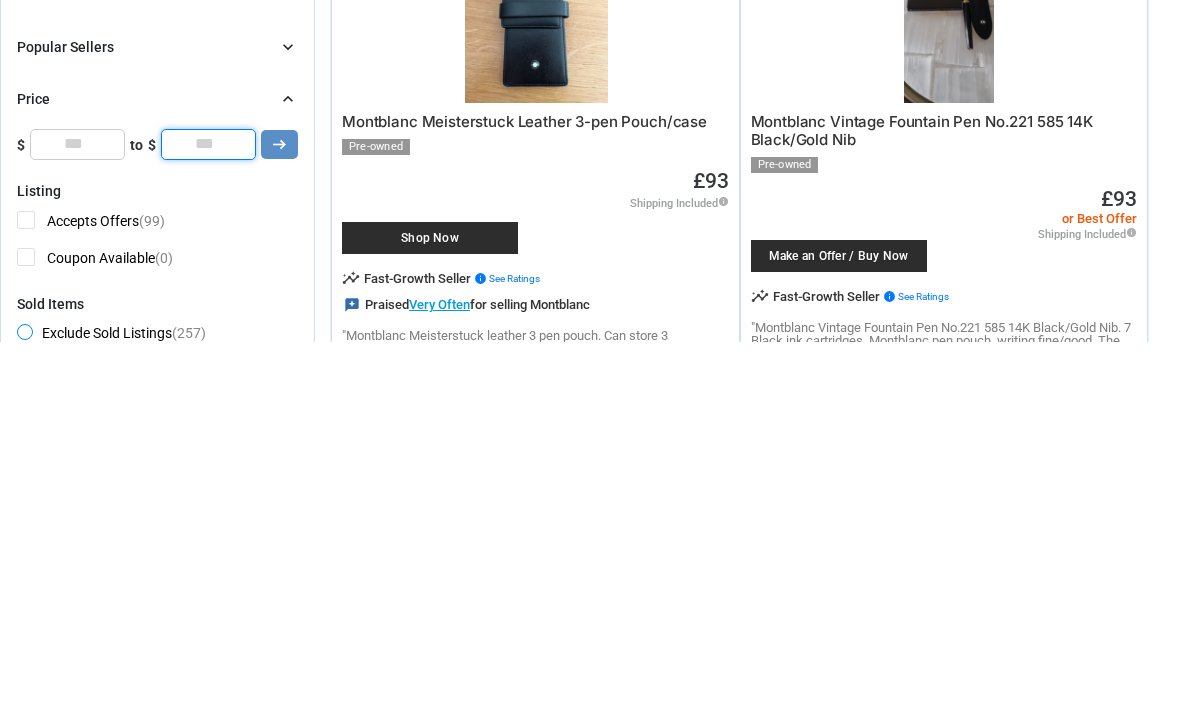type on "***" 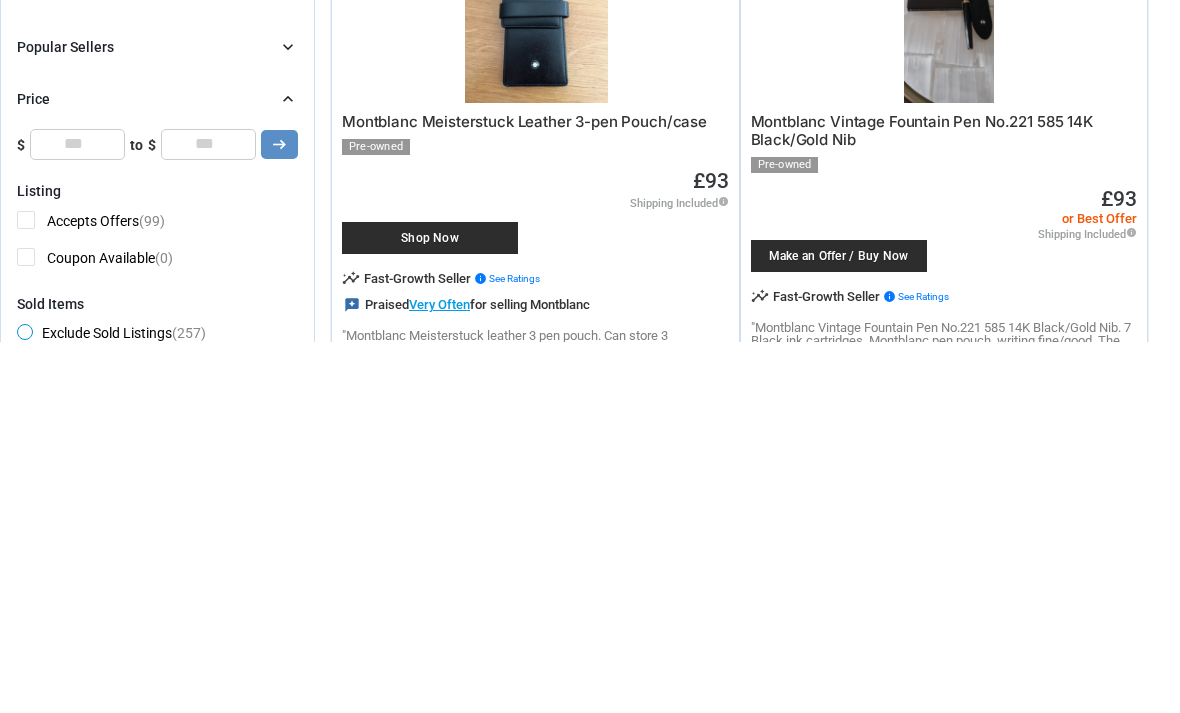 click on "arrow_right_alt" at bounding box center (279, 516) 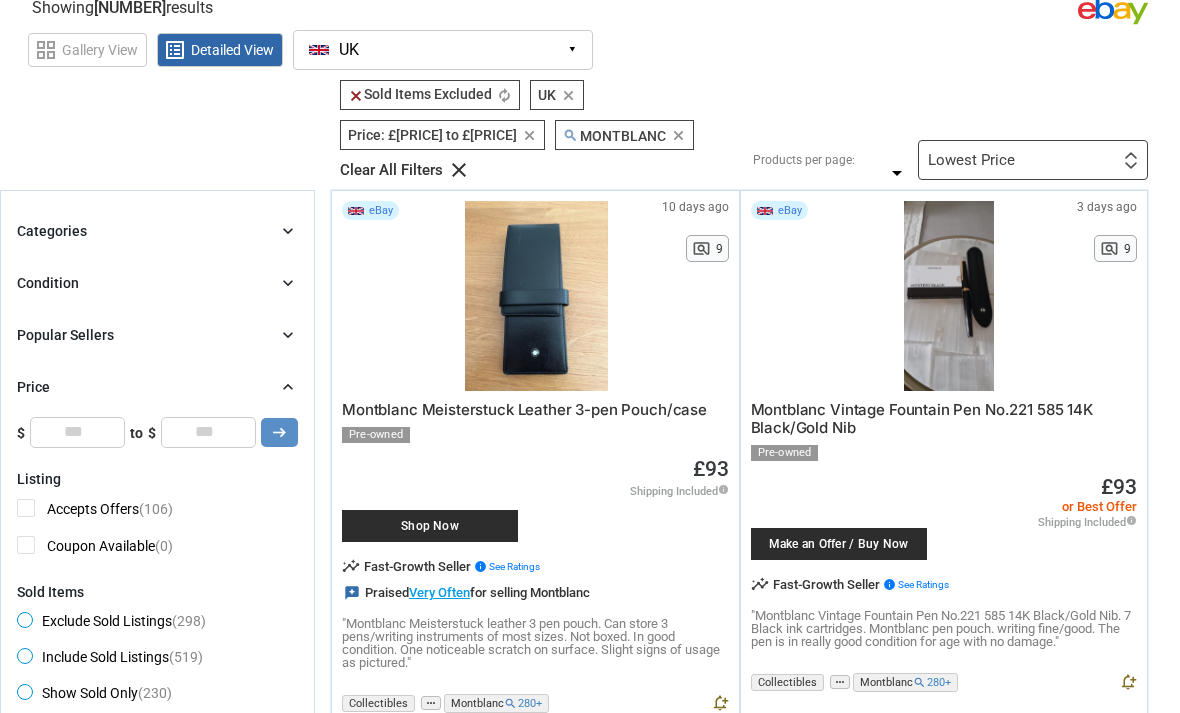 scroll, scrollTop: 0, scrollLeft: 0, axis: both 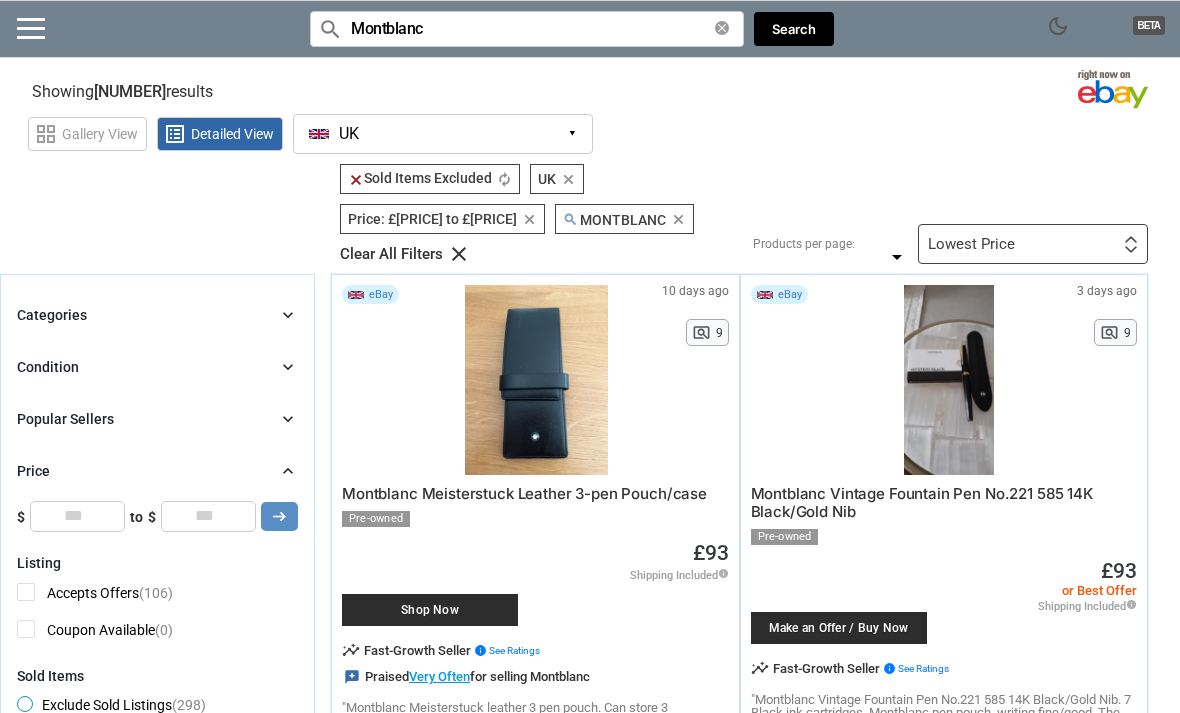 click on "Lowest Price
First or Last Chance to Buy
Recently Listed
Selling Rapidly Now
Lowest Price
Lowest $/Unit  (Lots Only)
Recent Price Drop
Highest Quantity Sold
Sold Out Recently
Sold Out Fastest" at bounding box center (1033, 244) 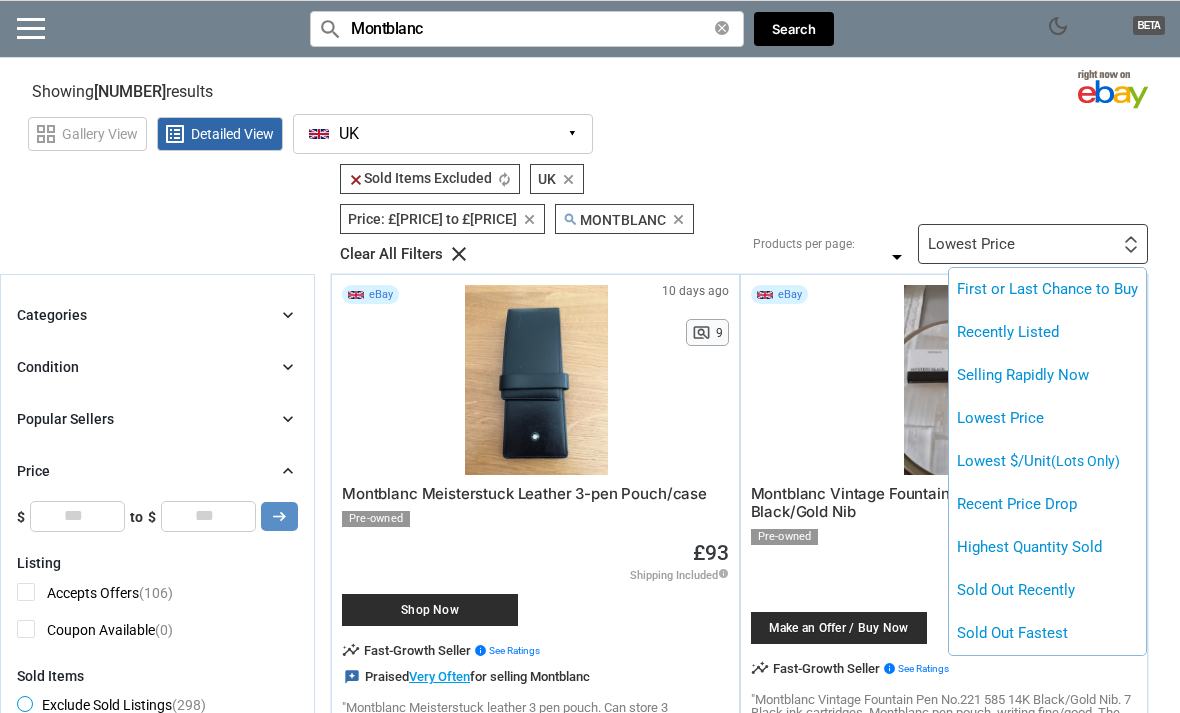 click on "Lowest Price" at bounding box center (1047, 418) 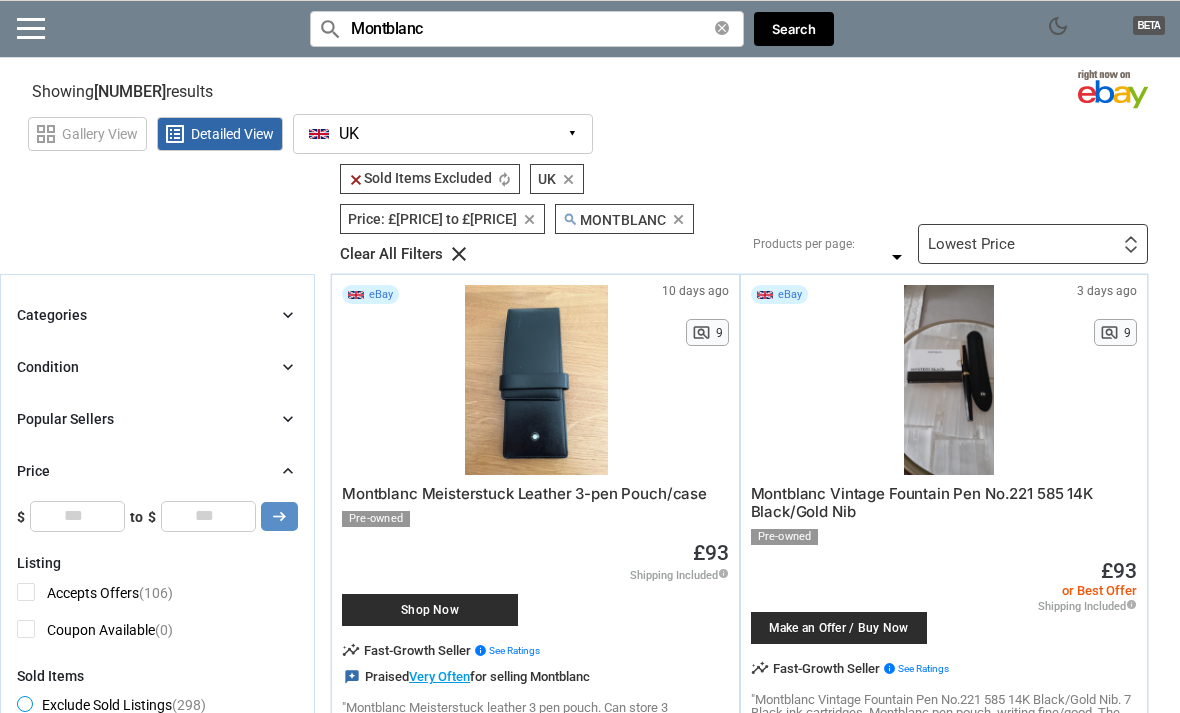 click at bounding box center (1131, 249) 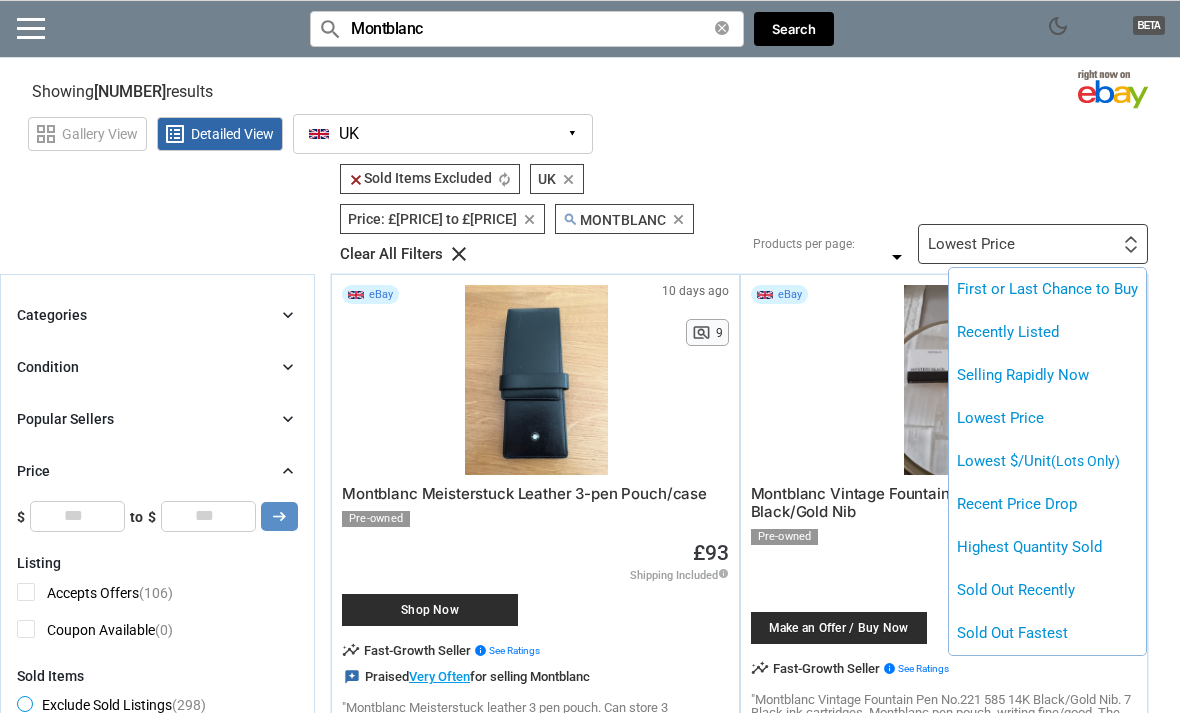 click at bounding box center [590, 356] 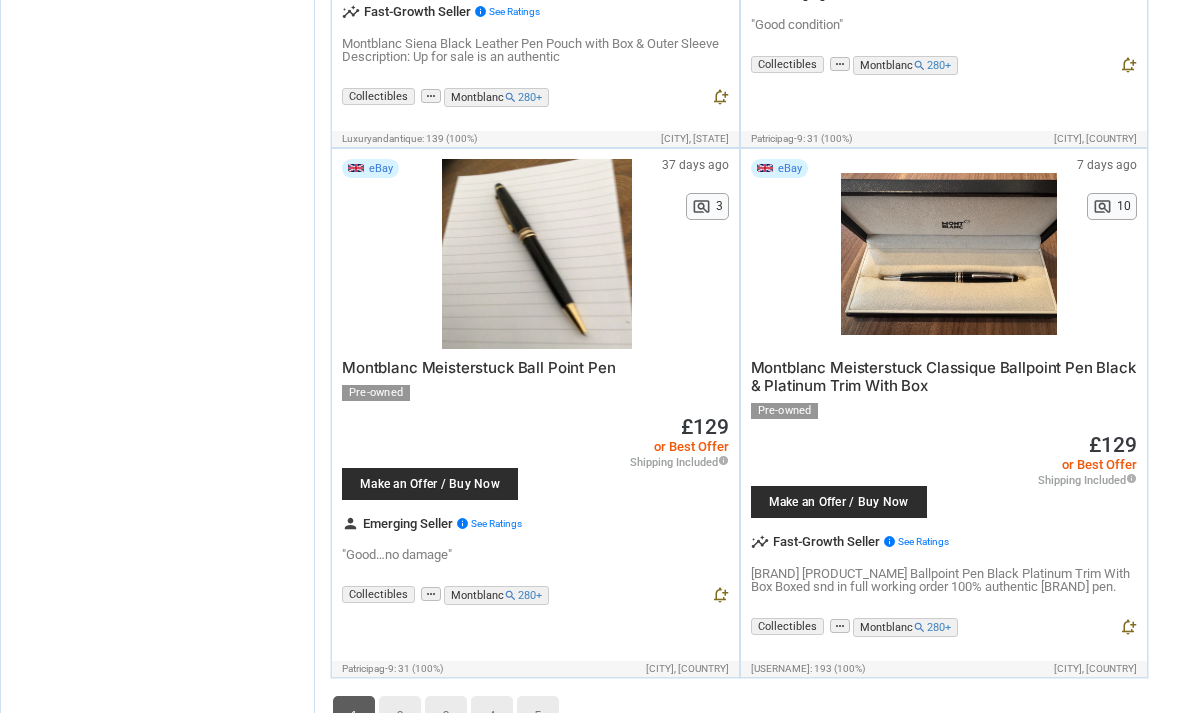 scroll, scrollTop: 17112, scrollLeft: 0, axis: vertical 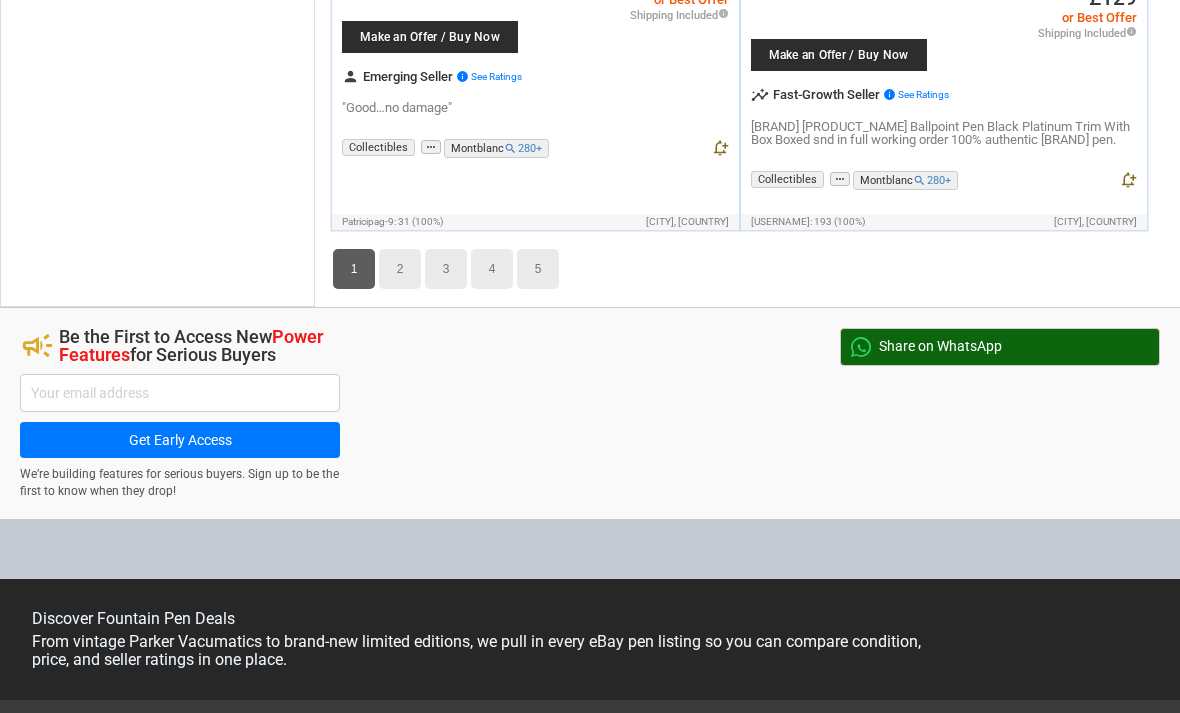 click on "5" at bounding box center [400, 269] 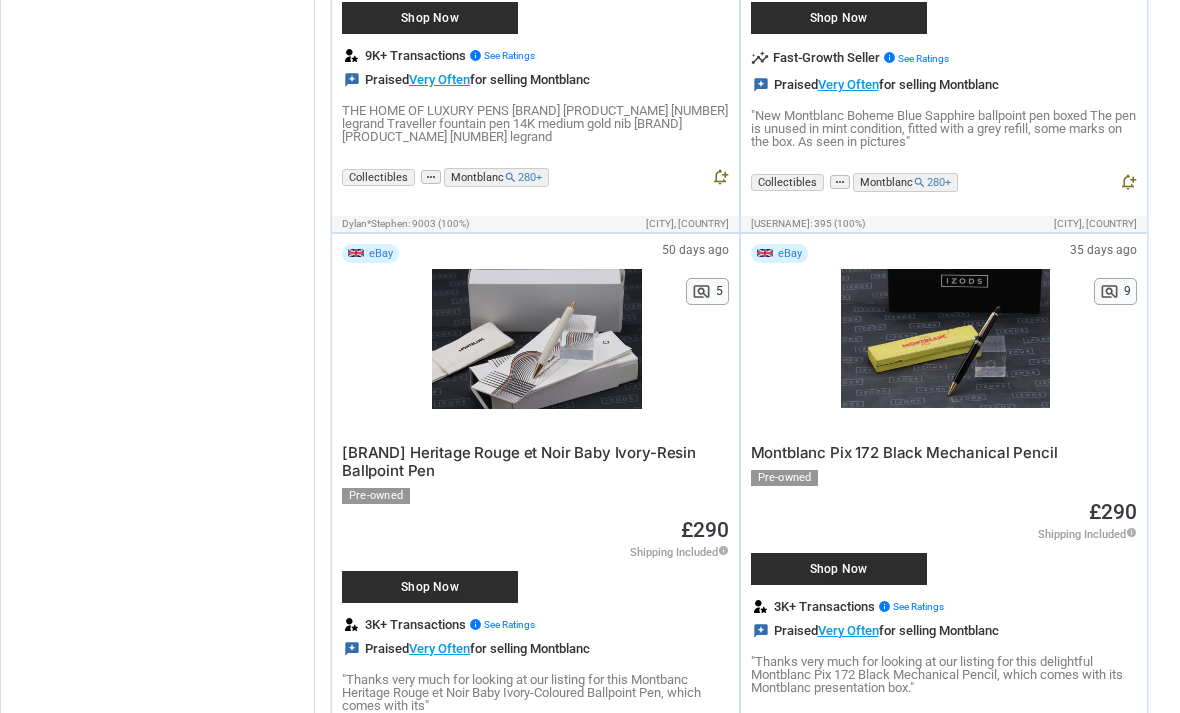 scroll, scrollTop: 15838, scrollLeft: 0, axis: vertical 